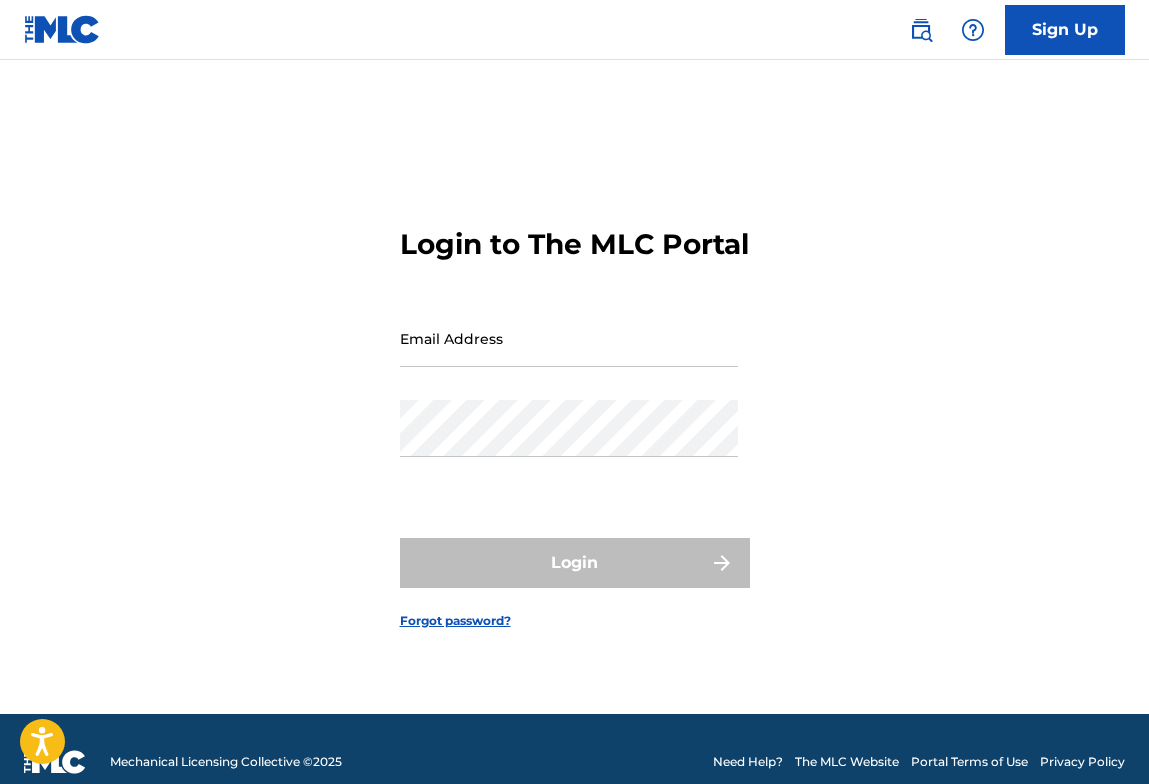 scroll, scrollTop: 0, scrollLeft: 0, axis: both 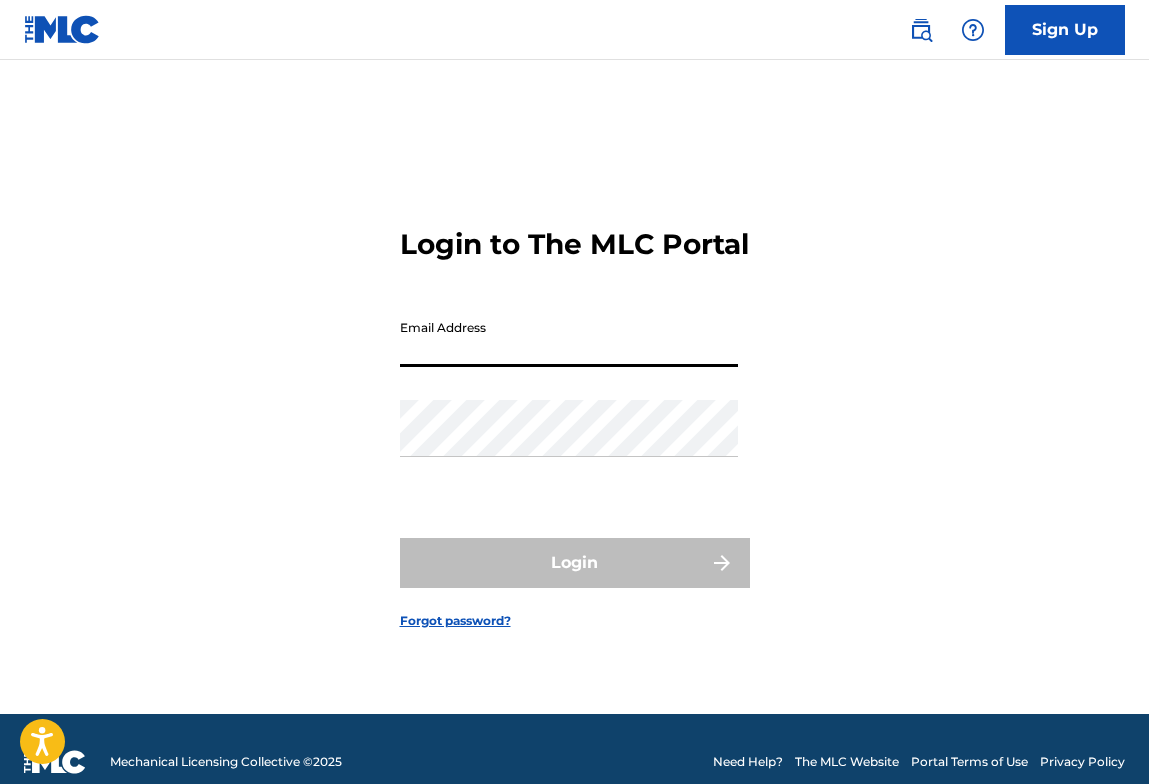 click on "Email Address" at bounding box center (569, 338) 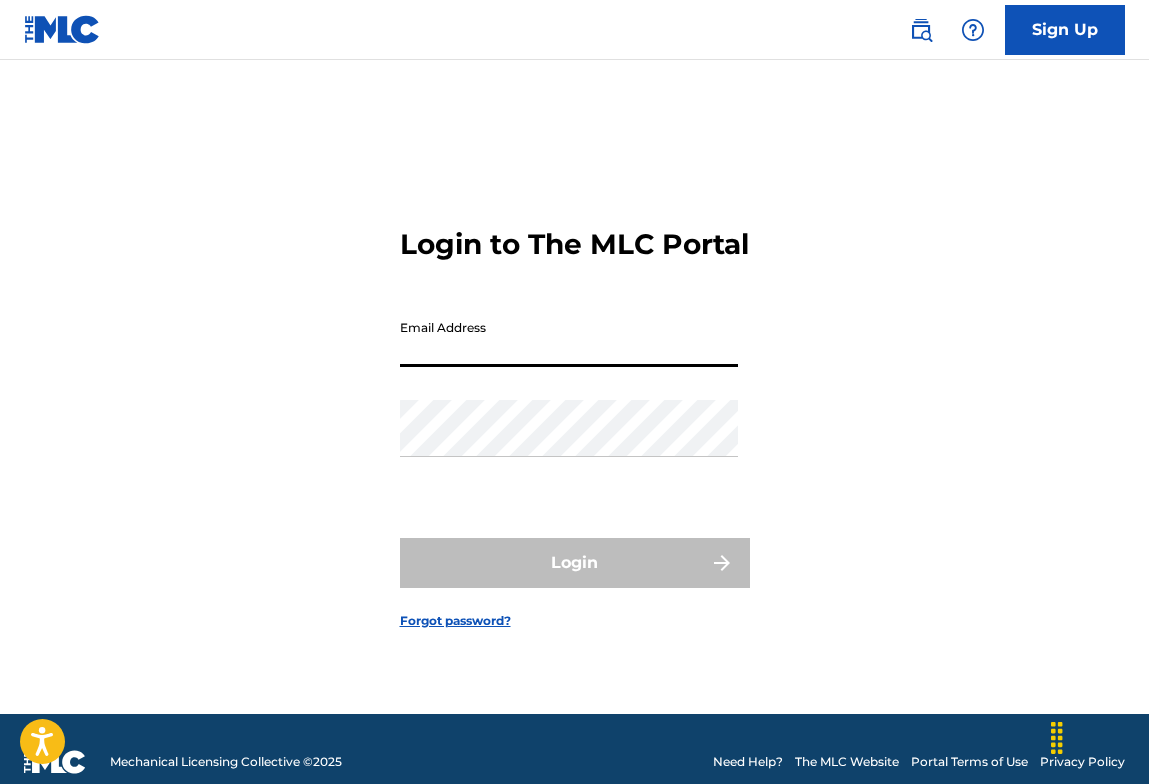 paste on "[EMAIL]" 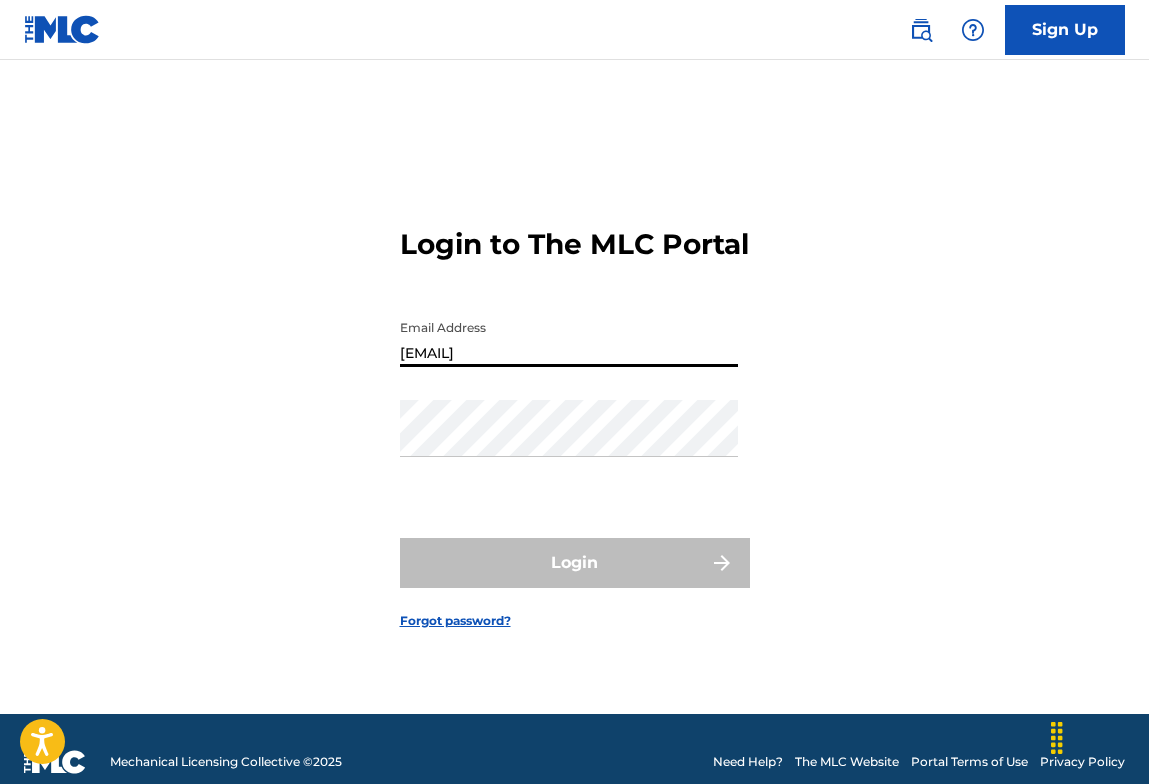type on "[EMAIL]" 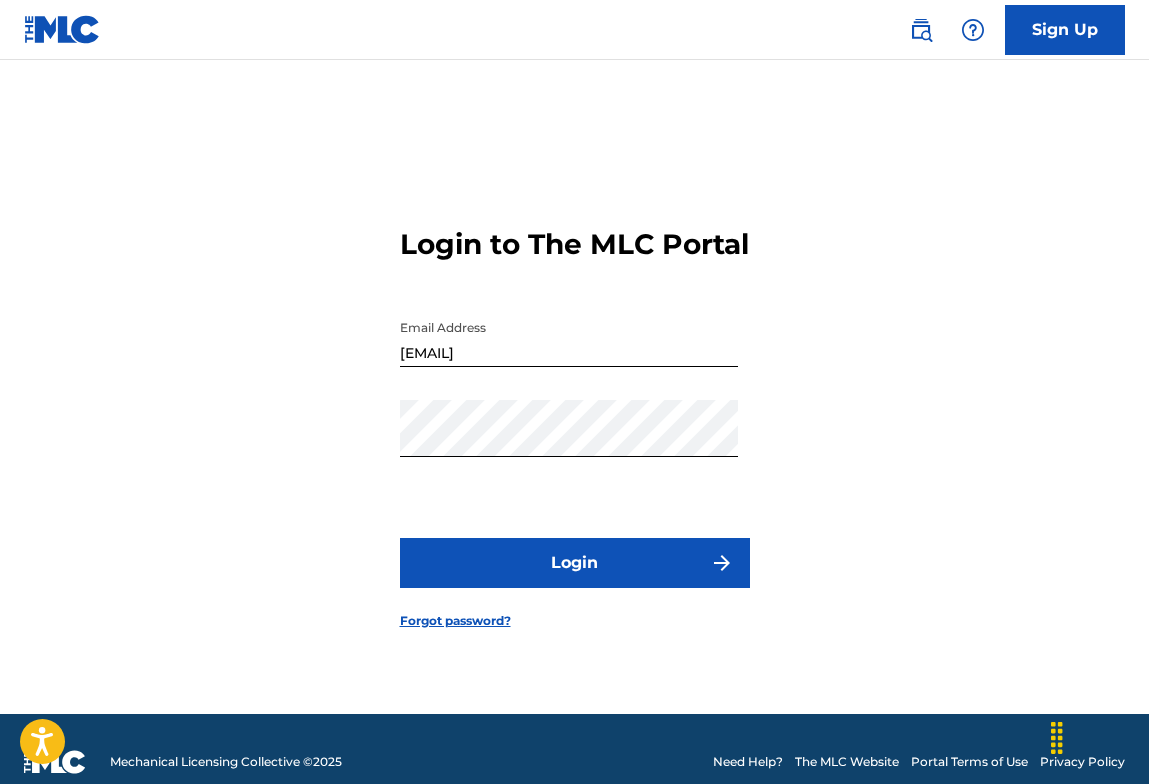 click on "Login" at bounding box center (575, 563) 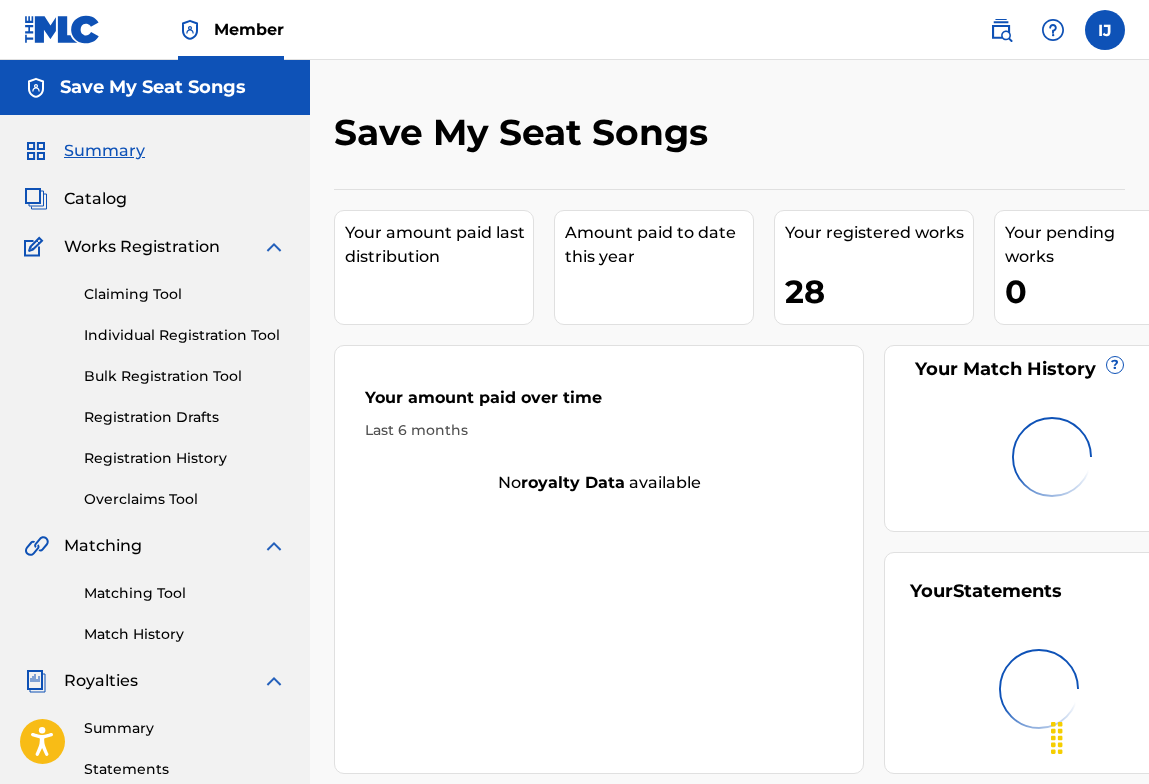 scroll, scrollTop: 0, scrollLeft: 0, axis: both 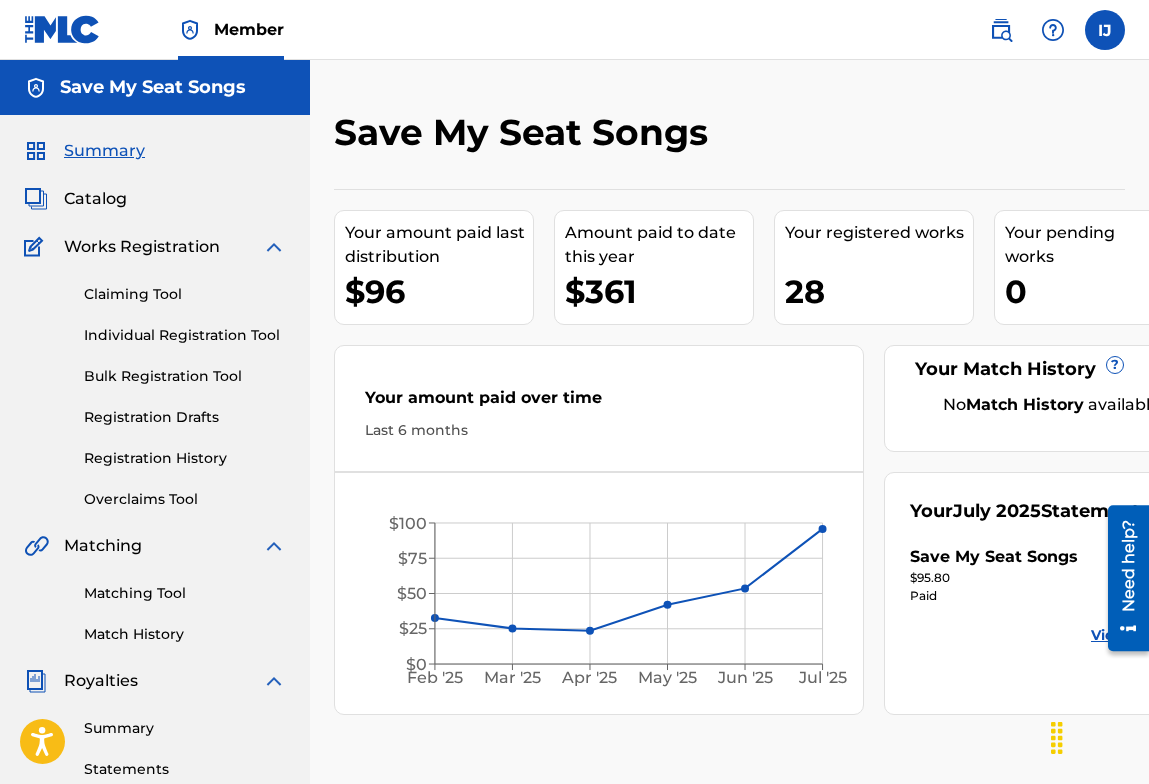 click on "Overclaims Tool" at bounding box center (185, 499) 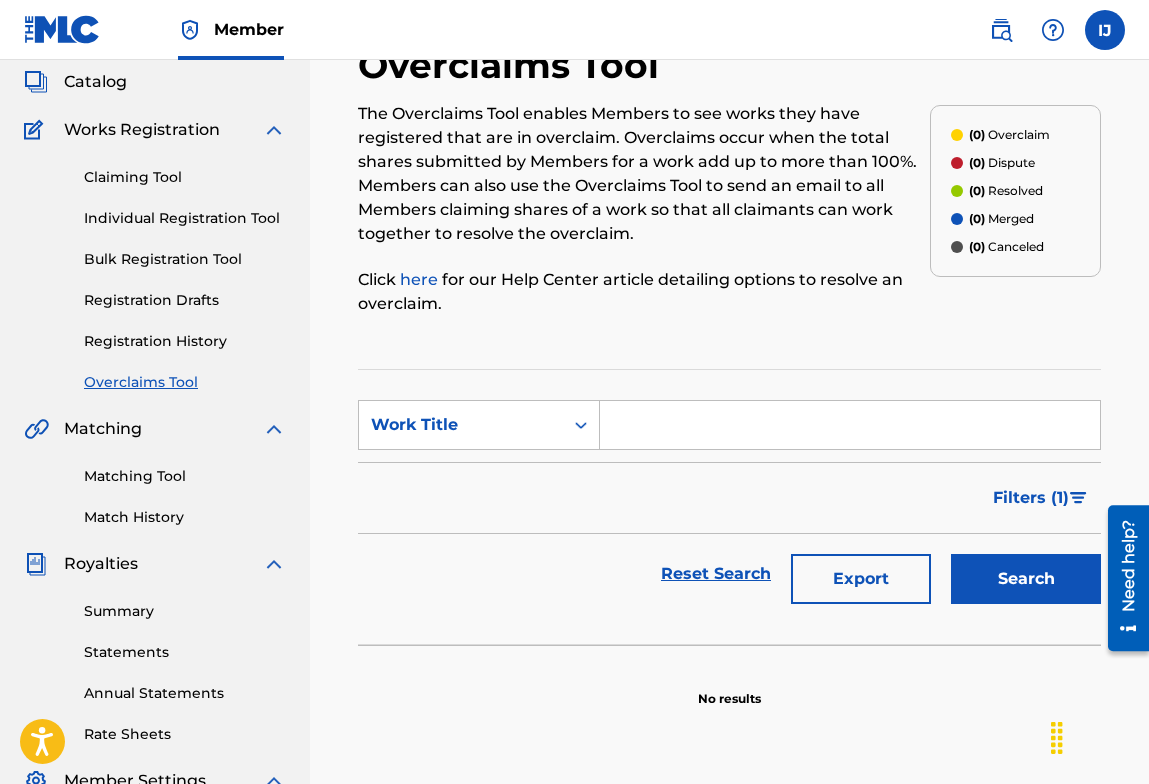 scroll, scrollTop: 119, scrollLeft: 0, axis: vertical 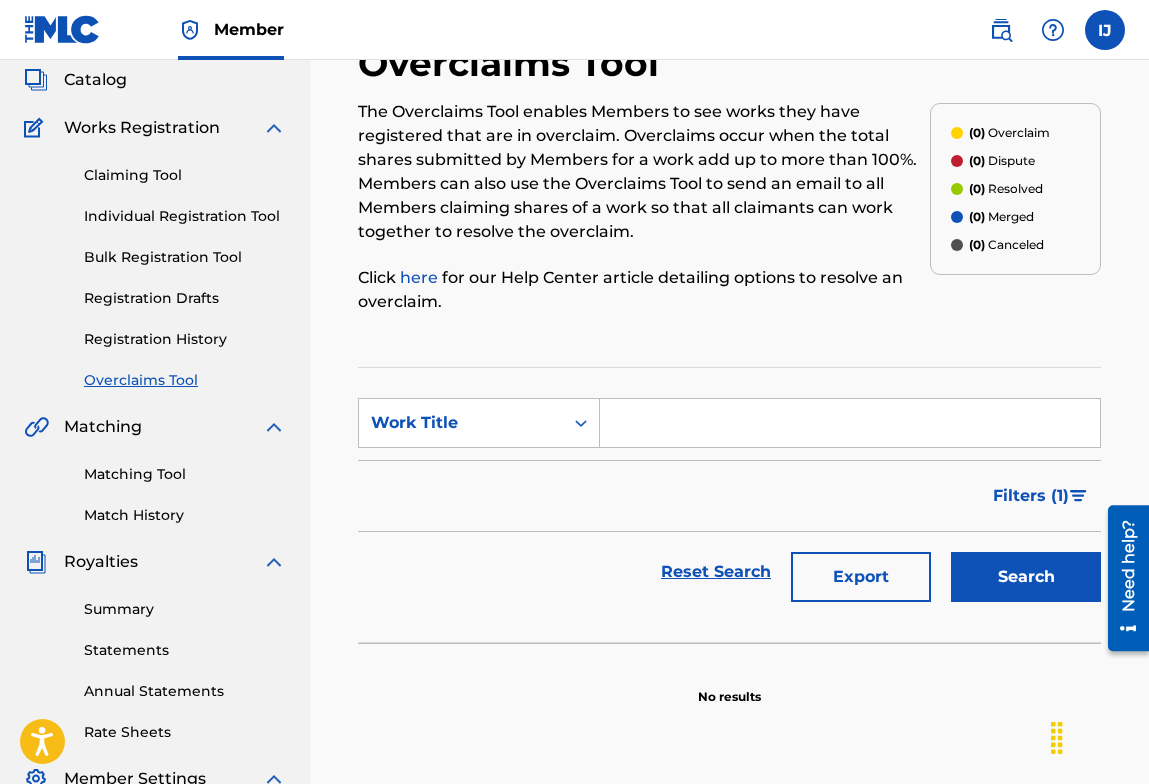 click at bounding box center (850, 423) 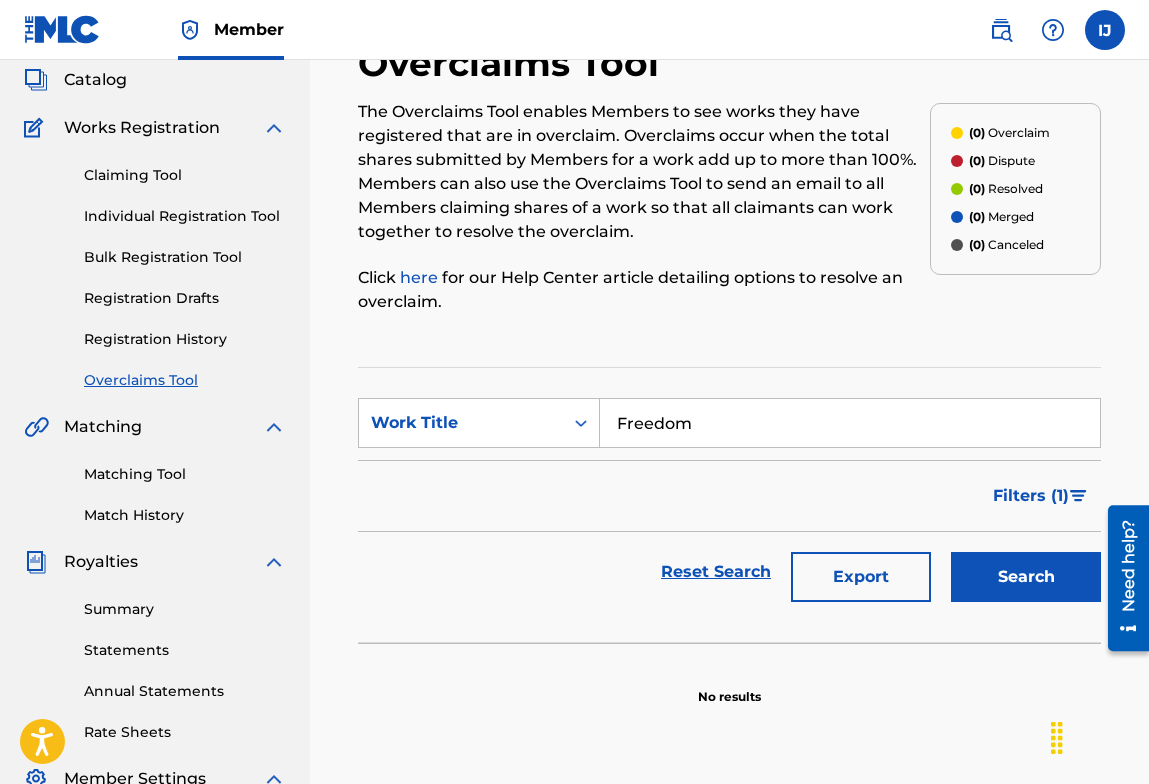 type on "Freedom" 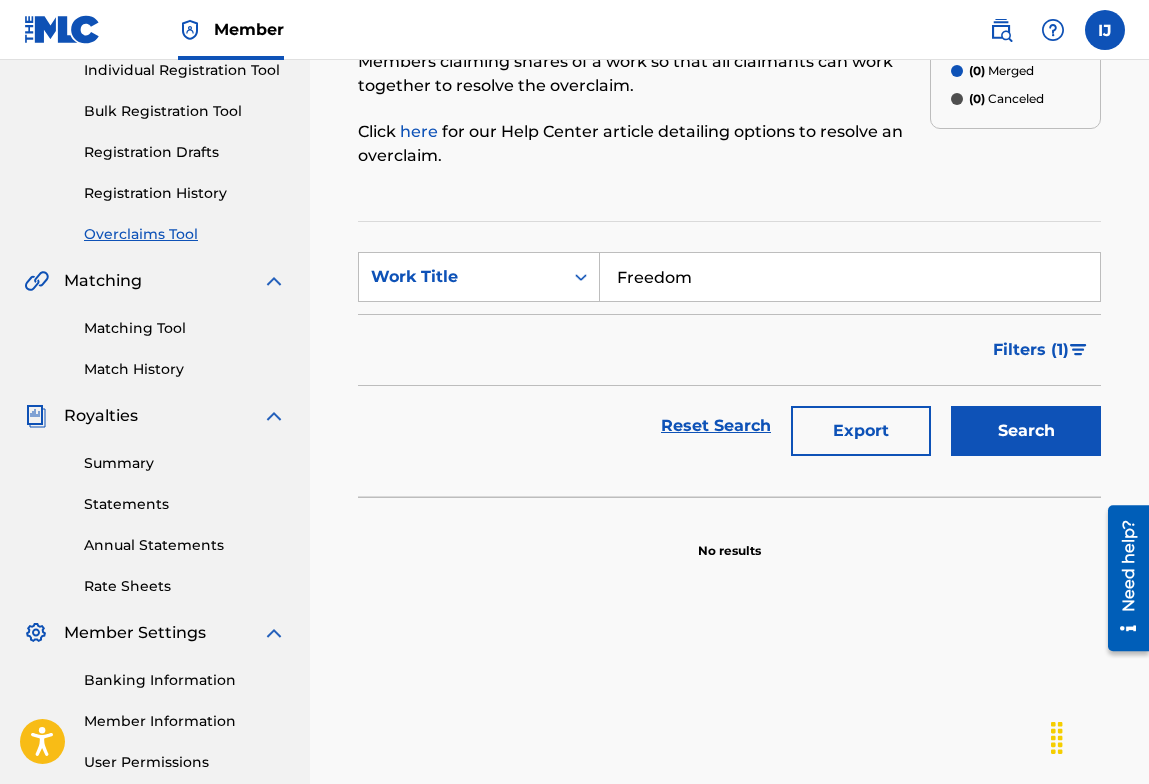 scroll, scrollTop: 266, scrollLeft: 0, axis: vertical 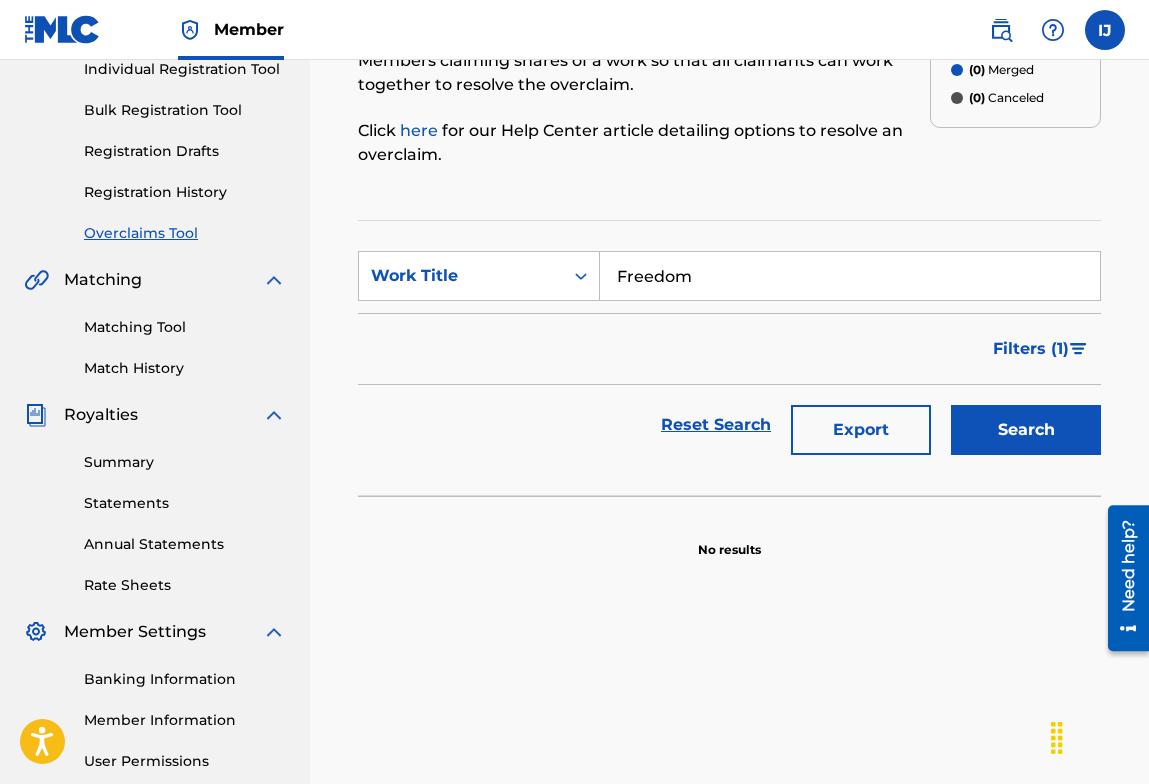 click on "Search" at bounding box center [1026, 430] 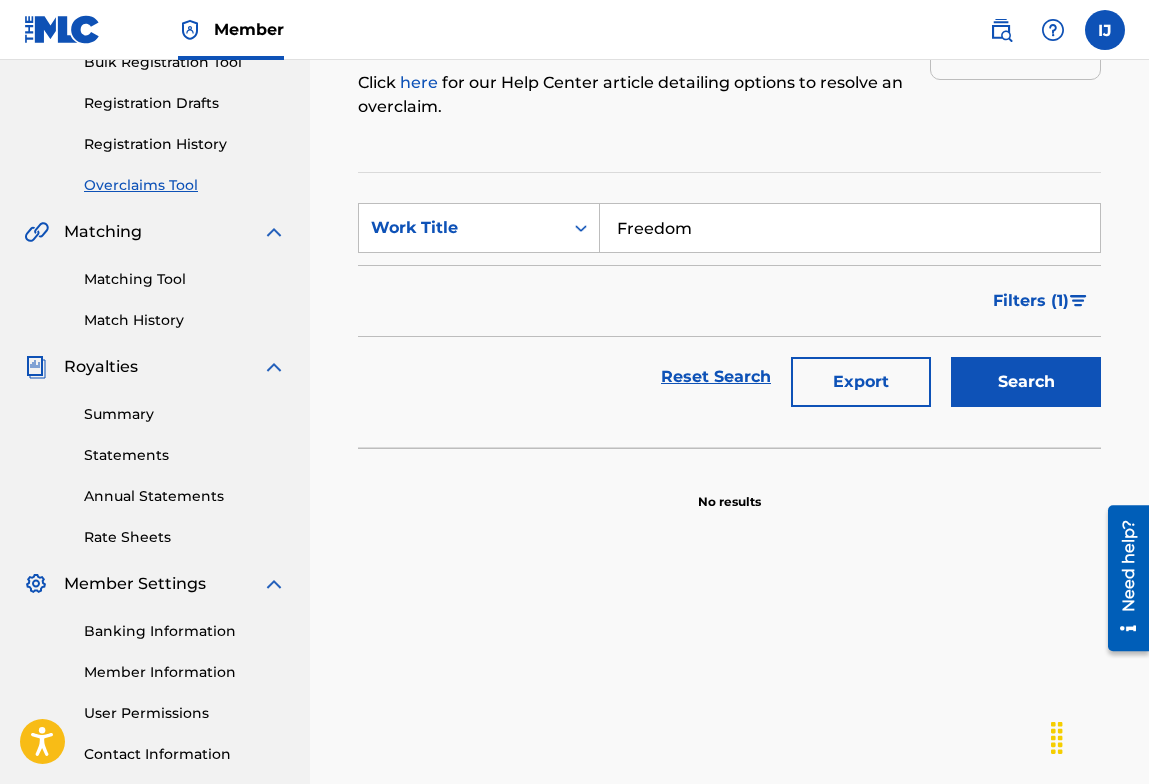 scroll, scrollTop: 310, scrollLeft: 0, axis: vertical 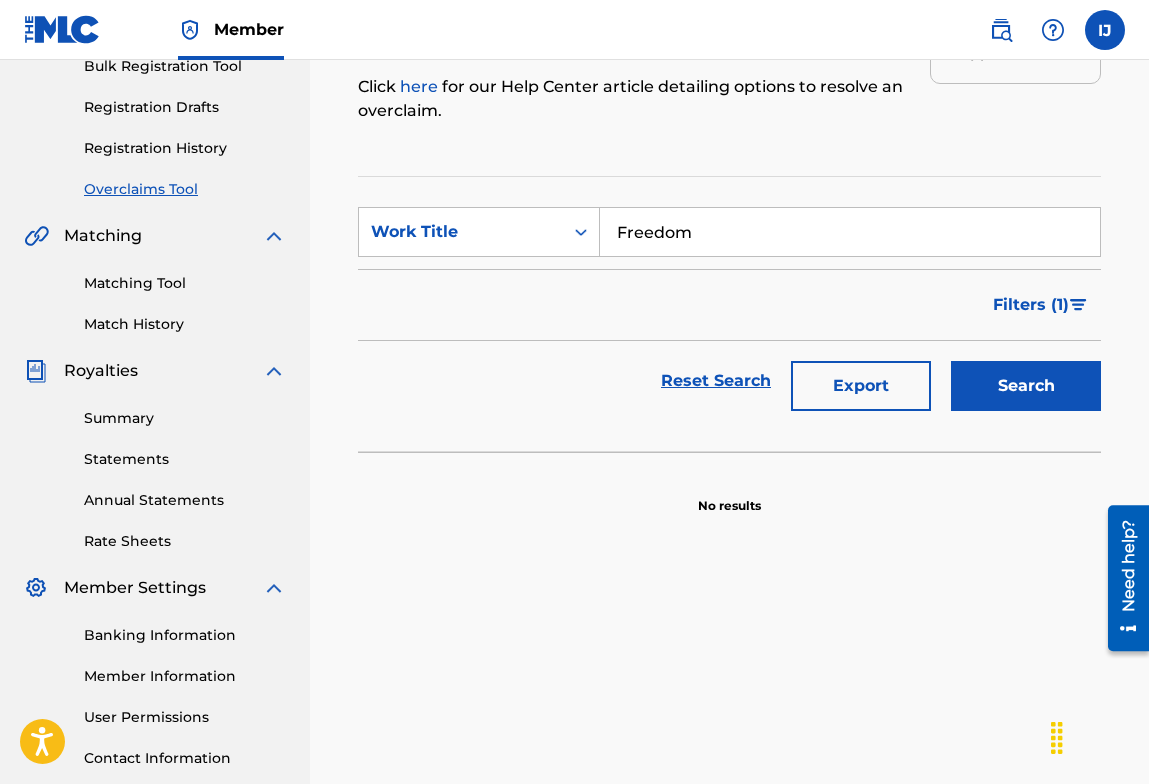 click on "Filters ( 1 )" at bounding box center (1041, 305) 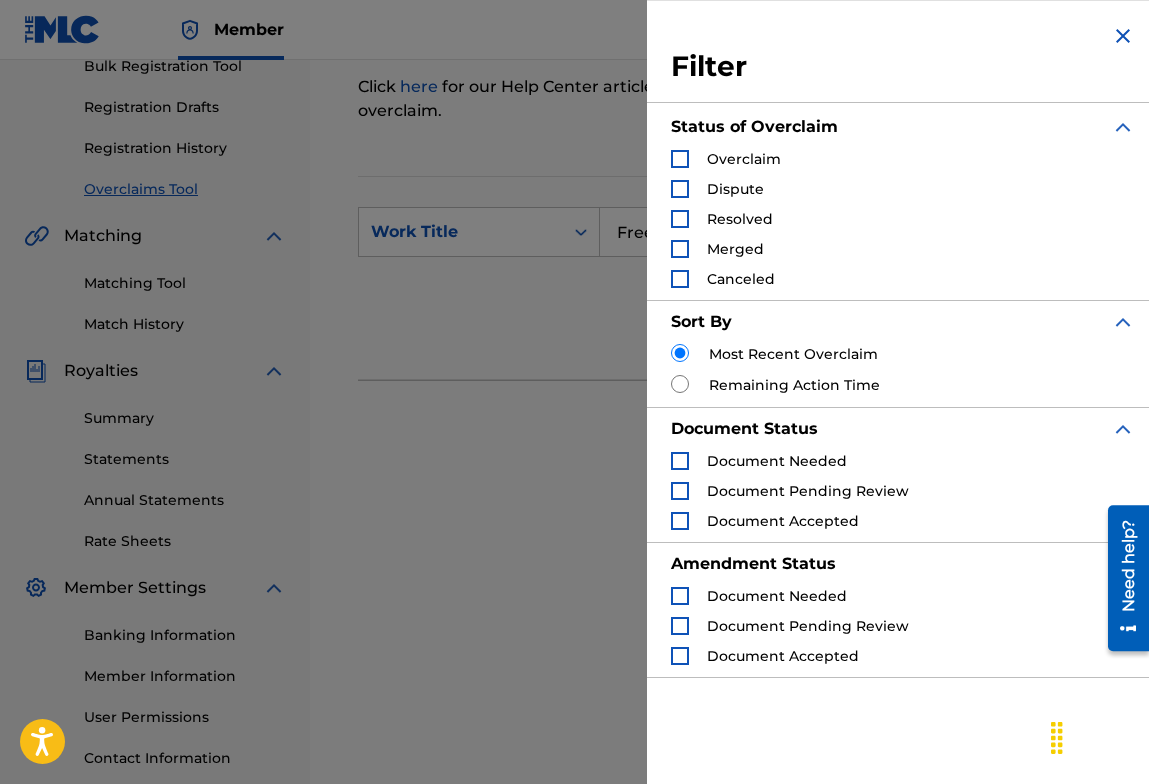 click at bounding box center [1123, 36] 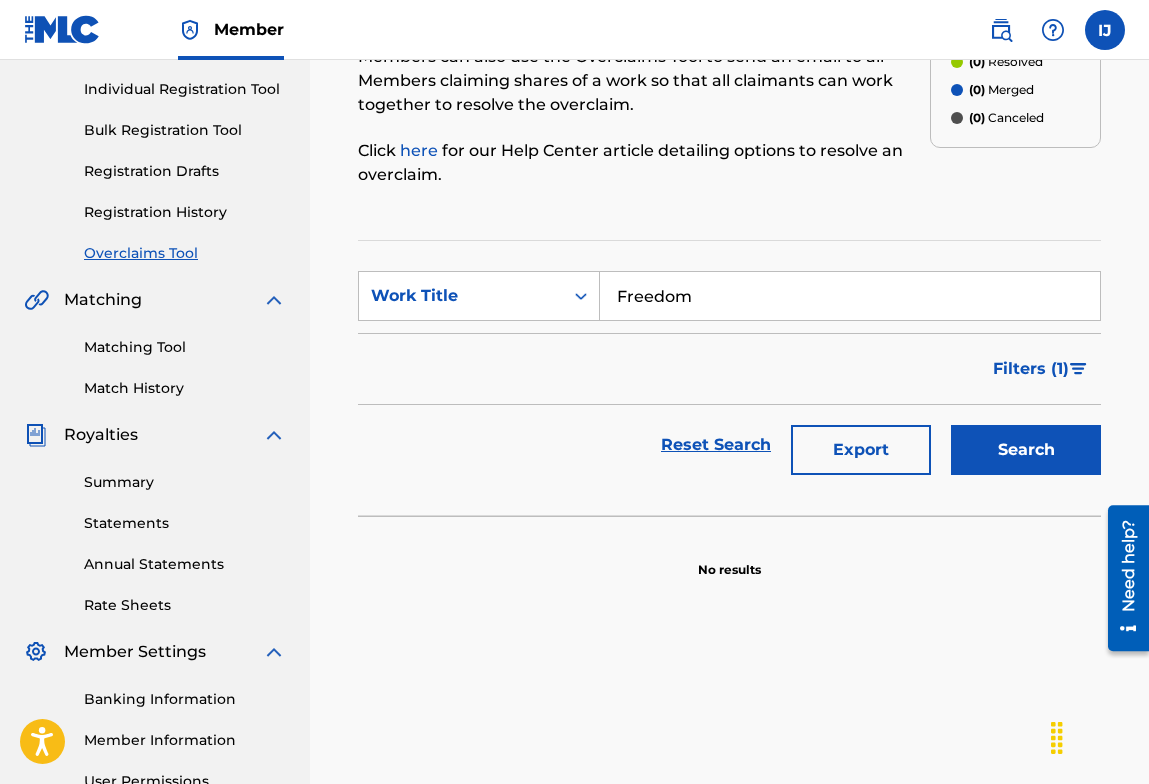 scroll, scrollTop: 242, scrollLeft: 0, axis: vertical 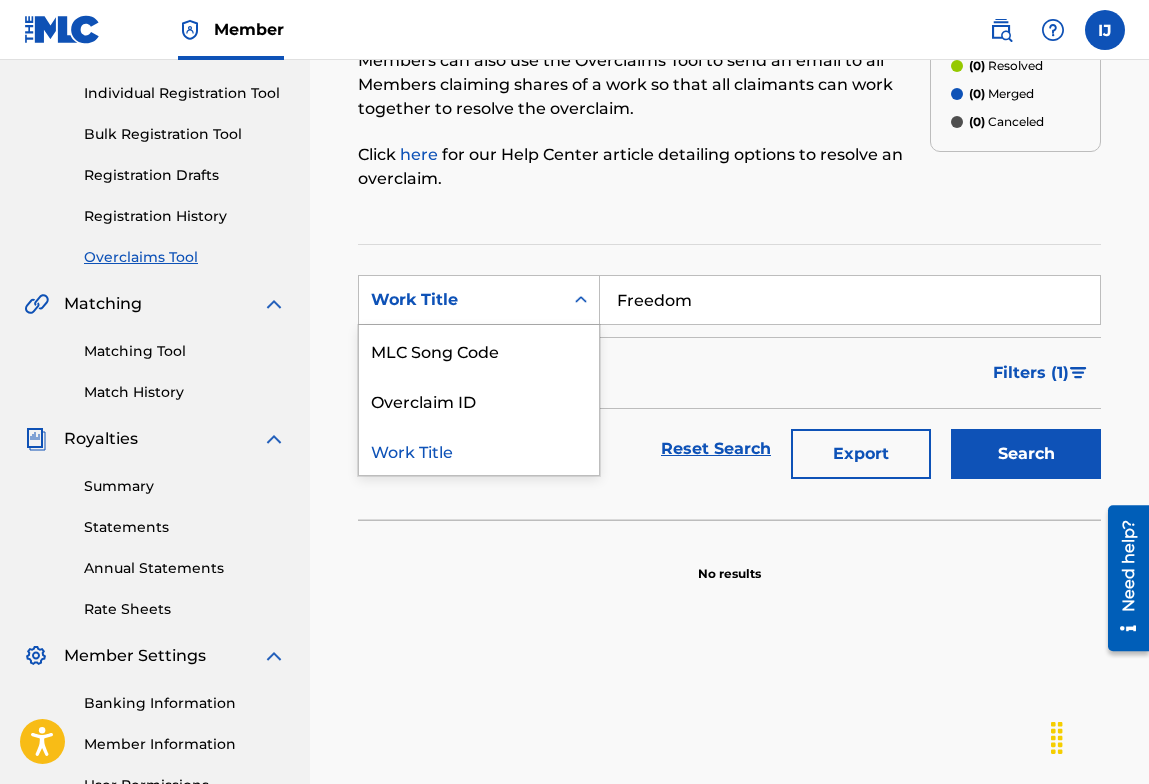 click 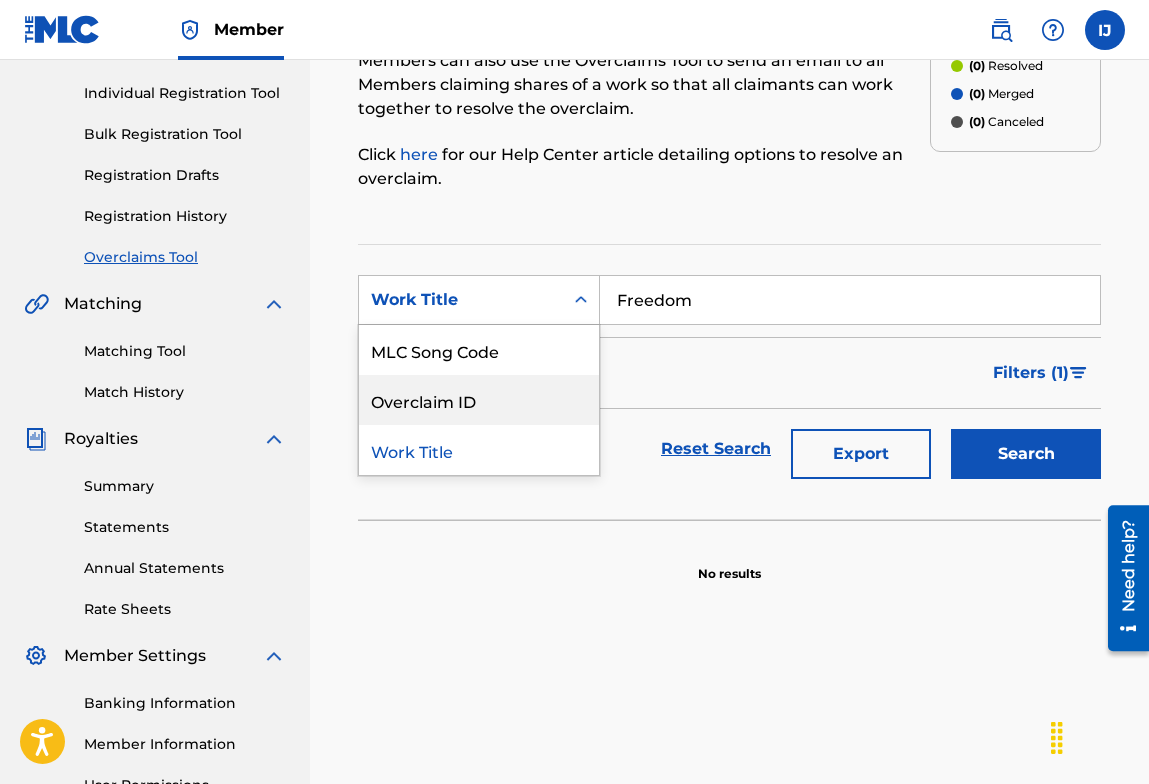 click on "Overclaim ID" at bounding box center [479, 400] 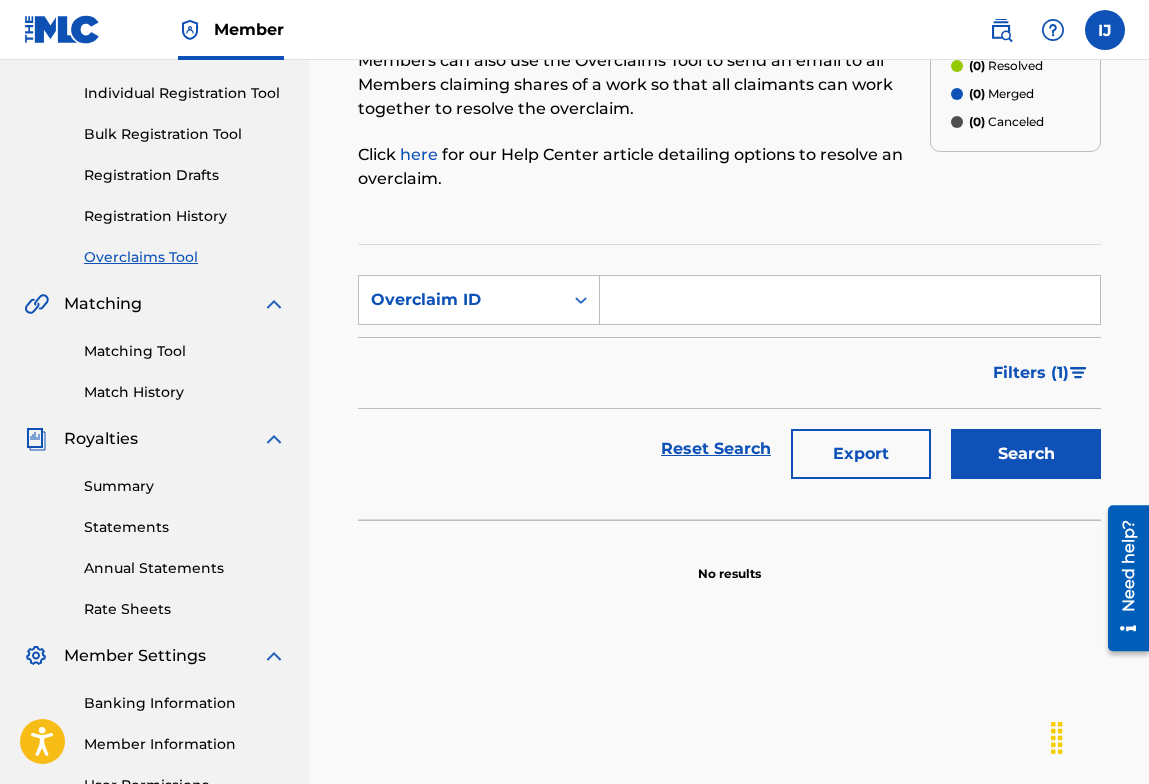 click at bounding box center (850, 300) 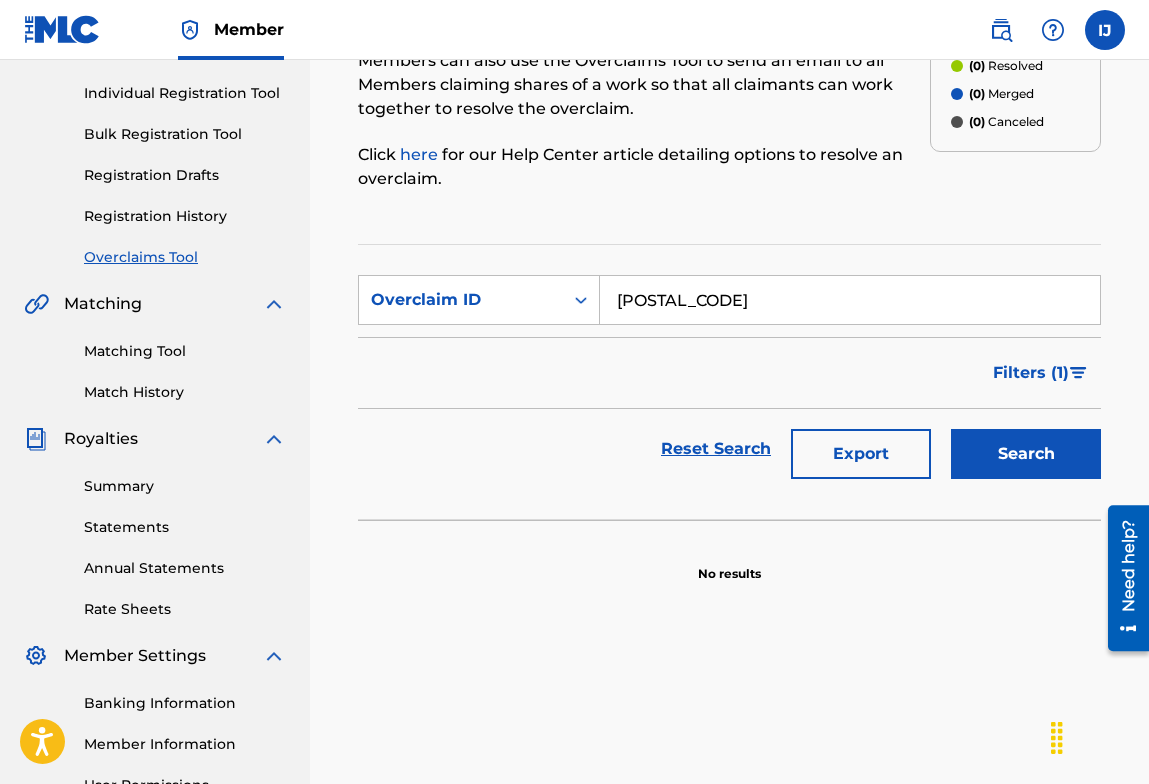 type on "[POSTAL_CODE]" 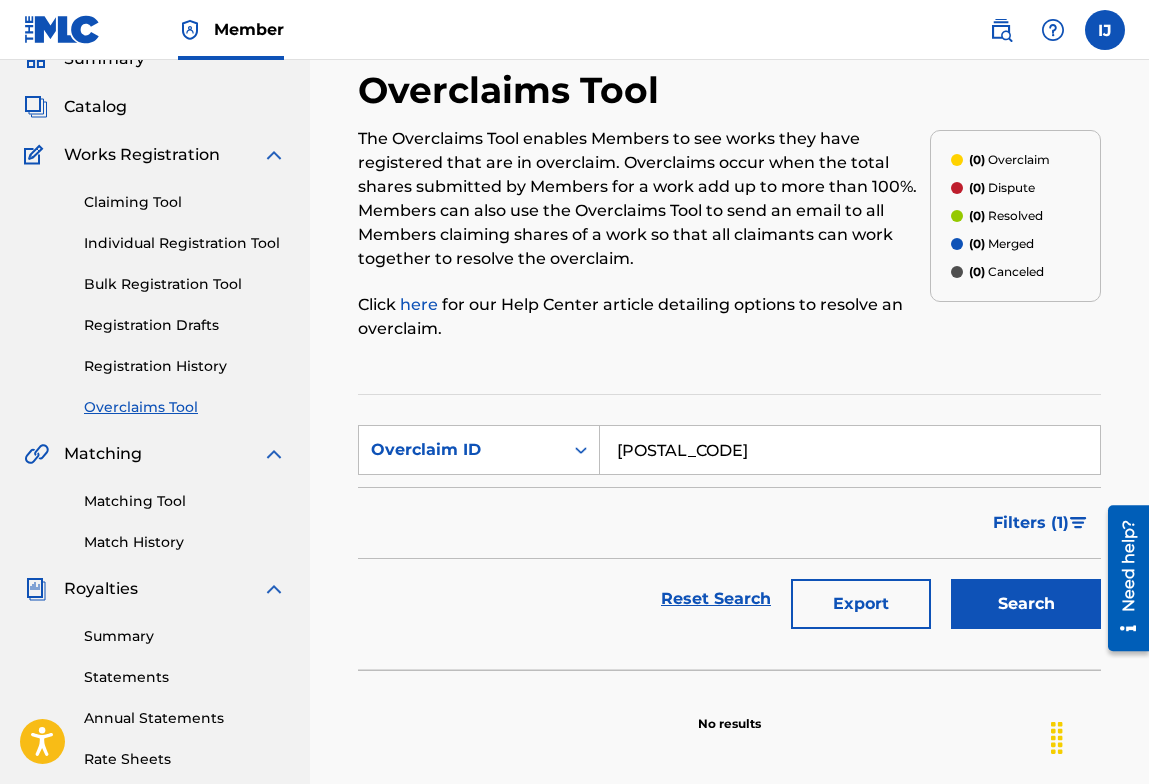 scroll, scrollTop: 0, scrollLeft: 0, axis: both 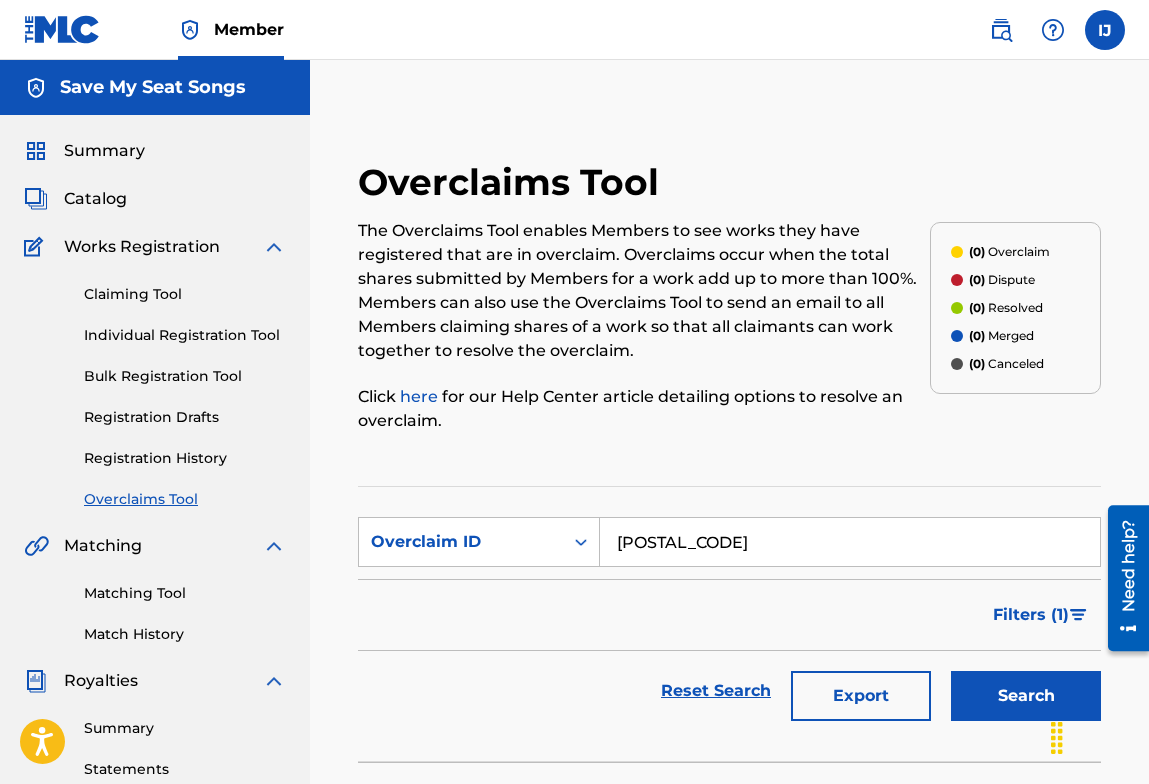 click on "Overclaims Tool" at bounding box center [185, 499] 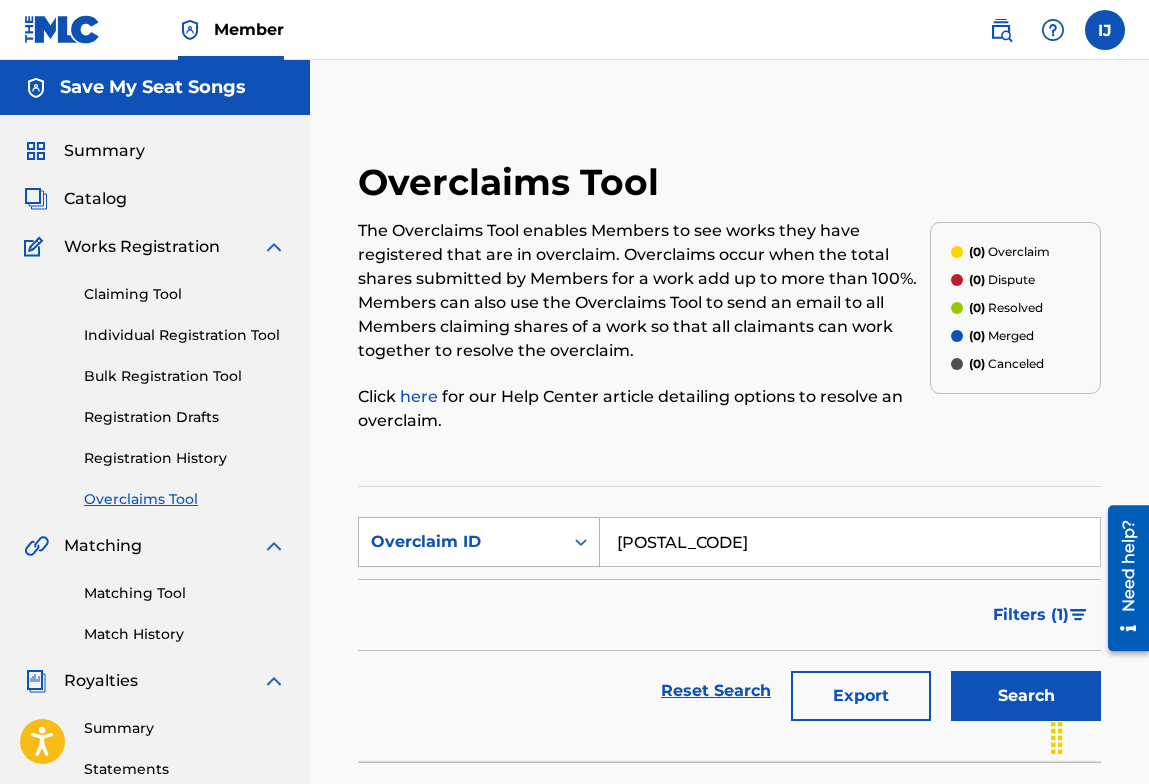 click at bounding box center (581, 542) 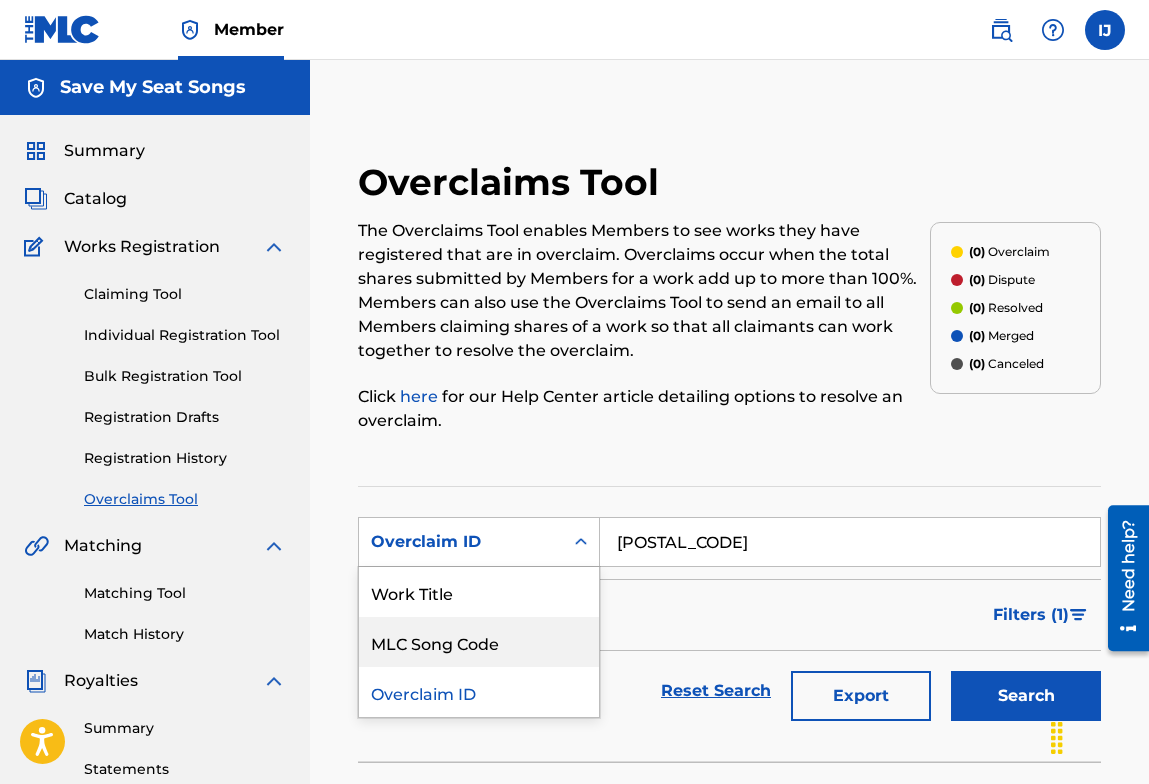 click on "MLC Song Code" at bounding box center [479, 642] 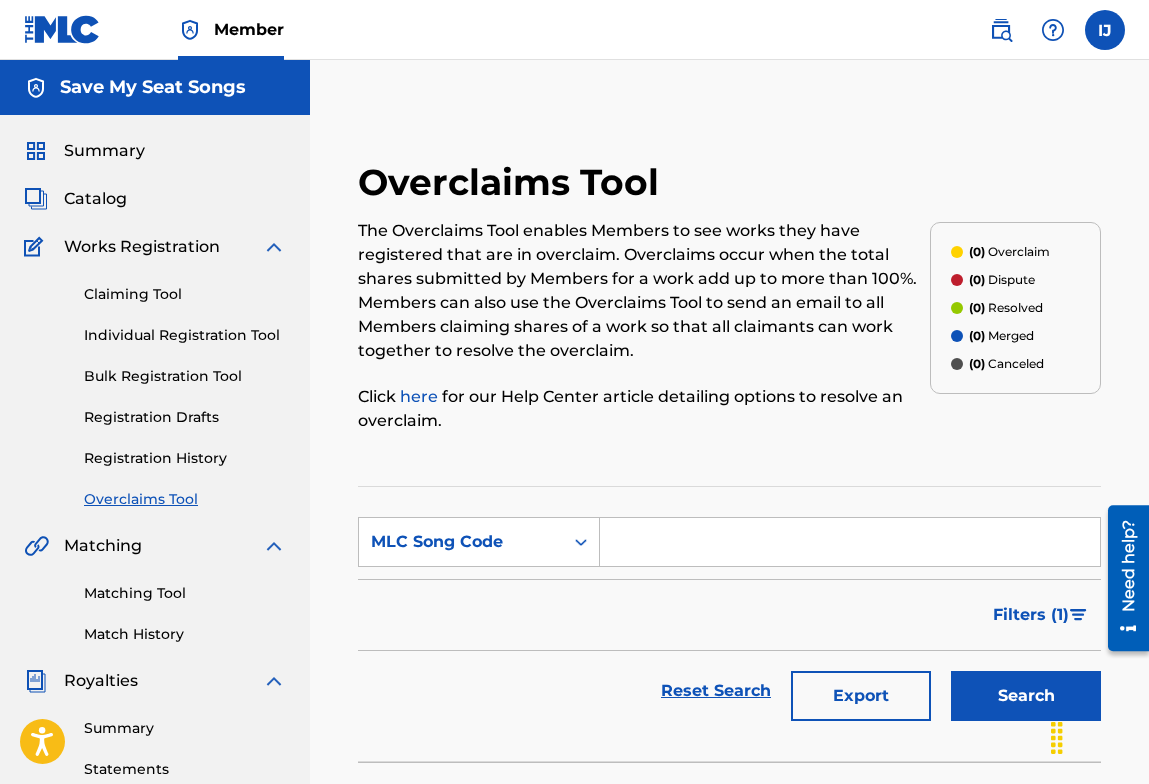 click at bounding box center [850, 542] 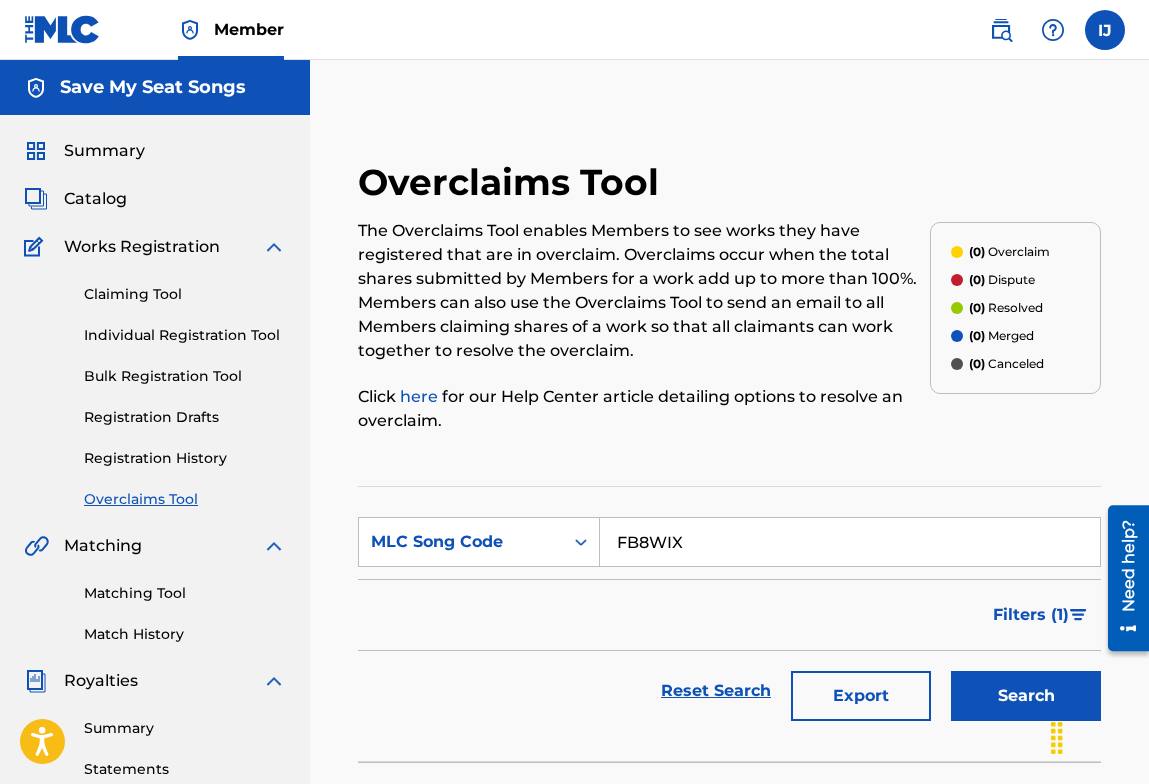 type on "FB8WIX" 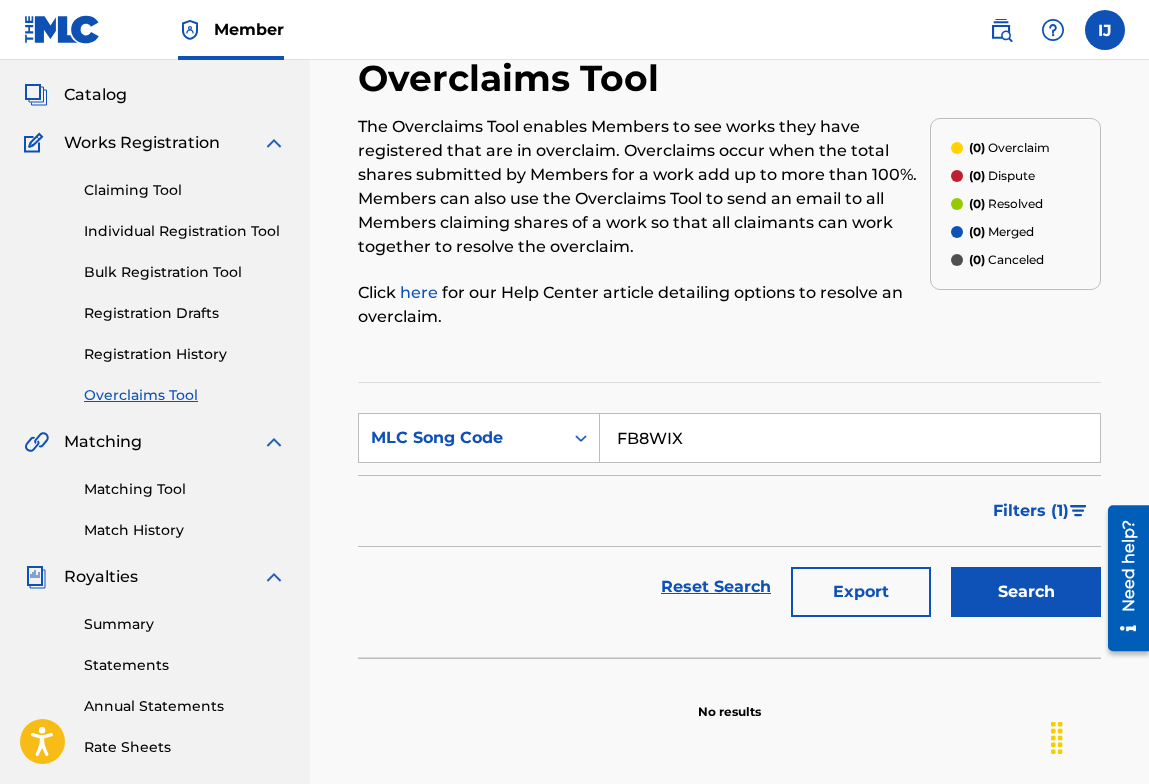 scroll, scrollTop: 101, scrollLeft: 0, axis: vertical 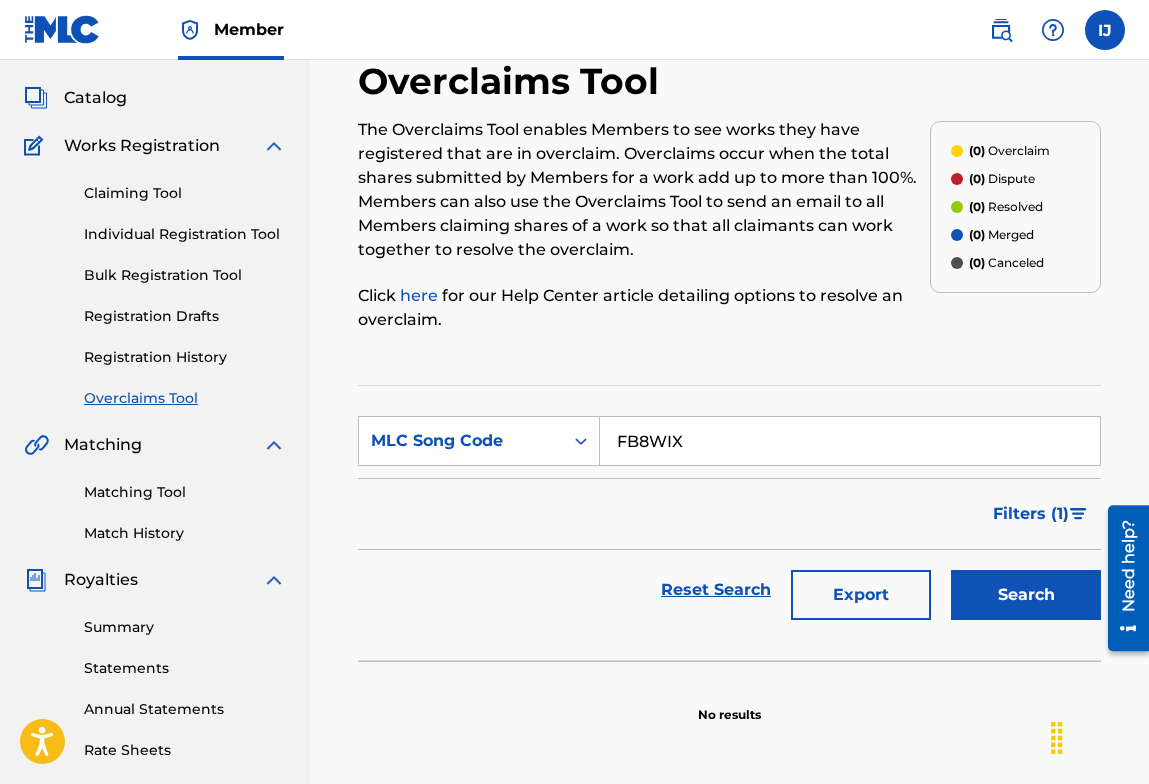 click on "Reset Search" at bounding box center (716, 590) 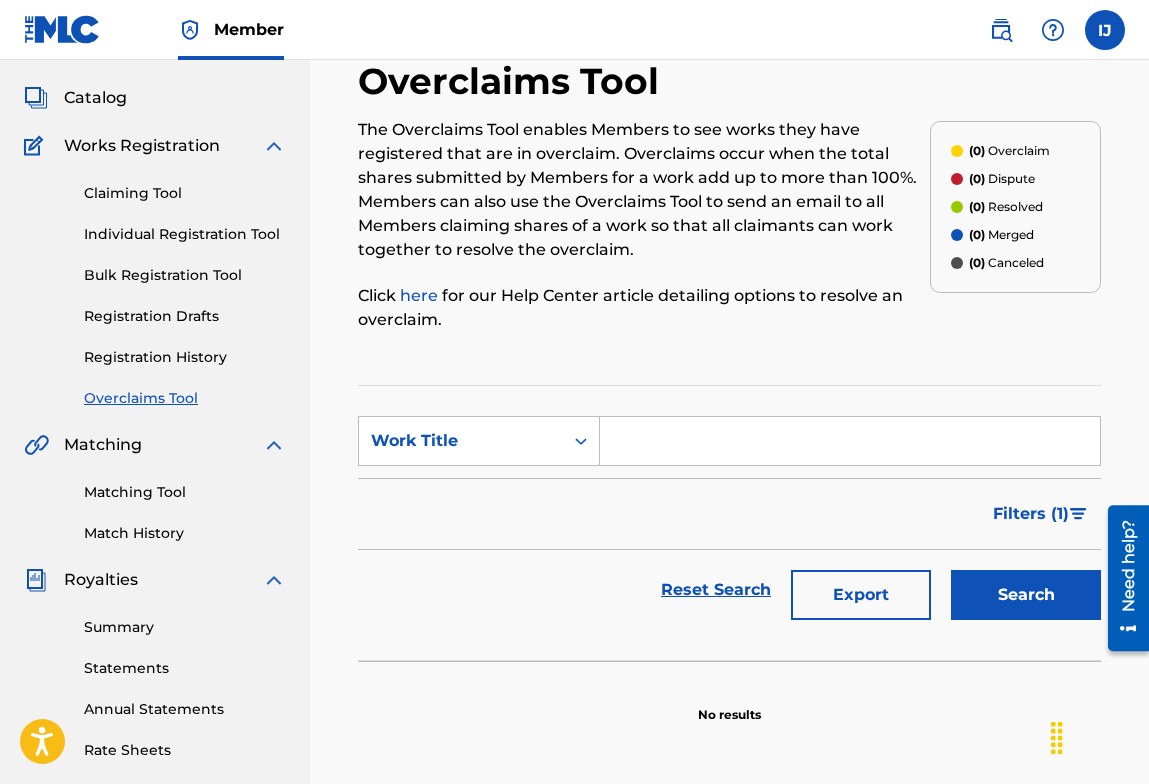 click at bounding box center [850, 441] 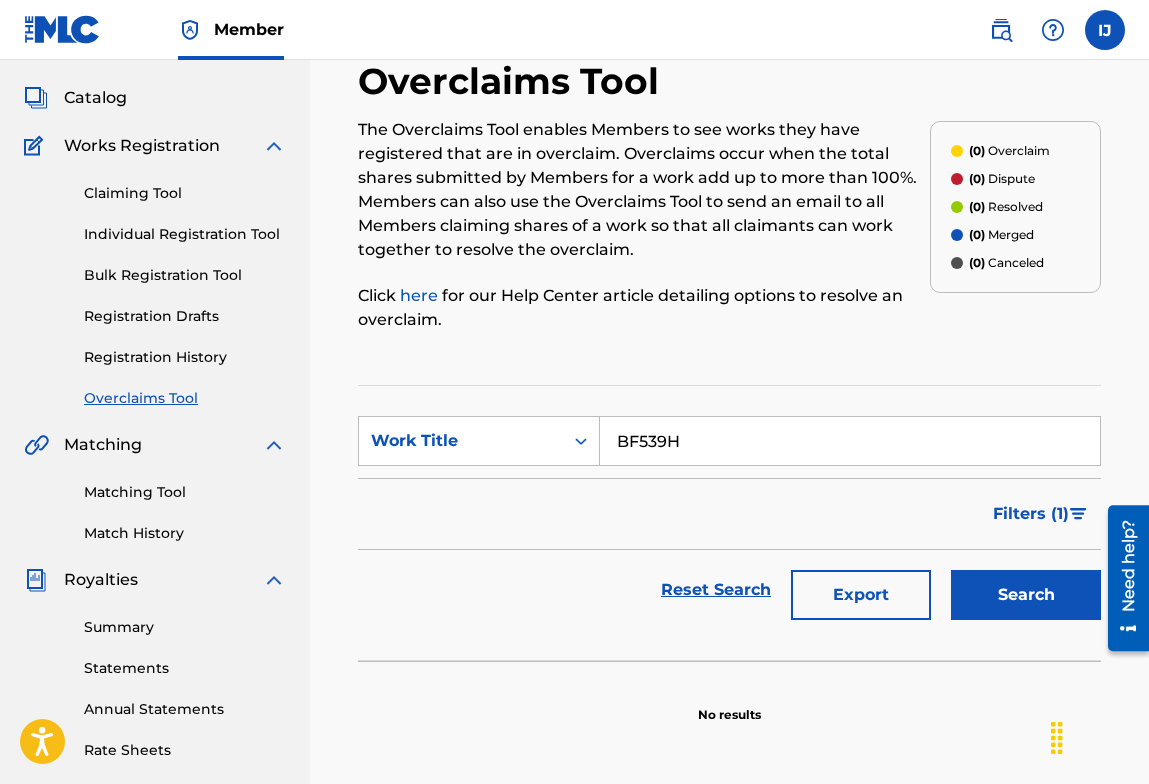 type on "BF539H" 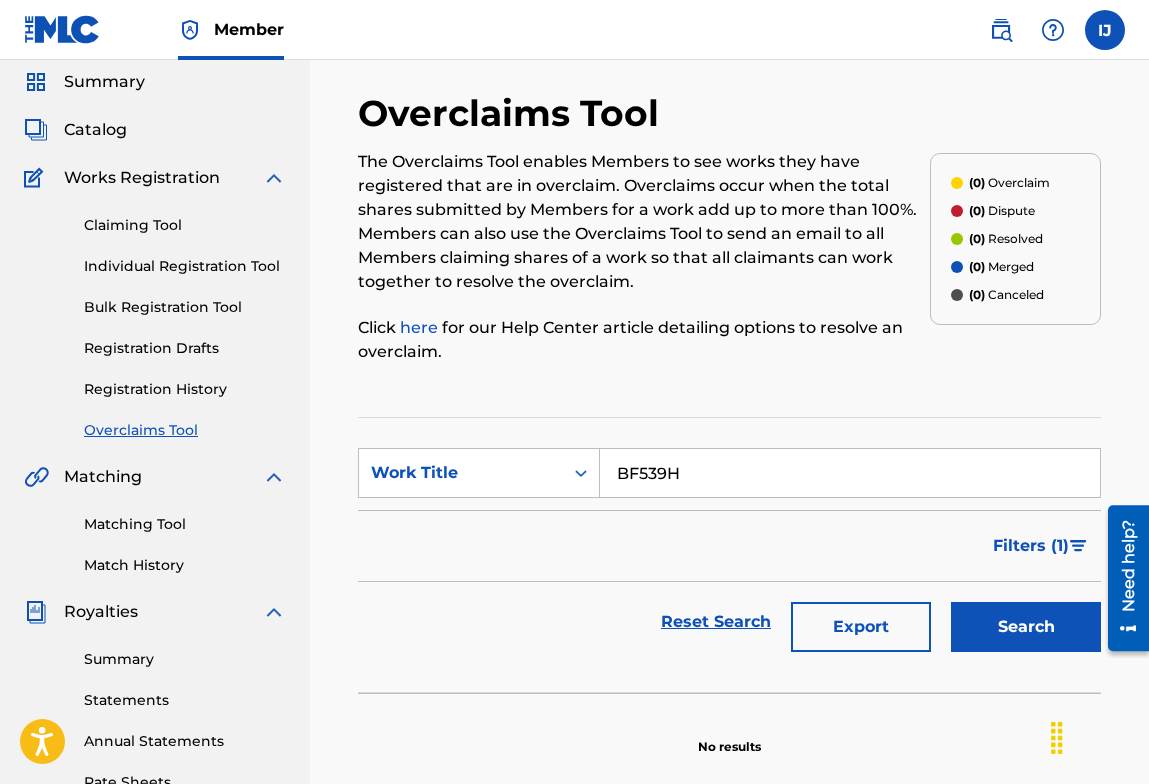 scroll, scrollTop: 65, scrollLeft: 0, axis: vertical 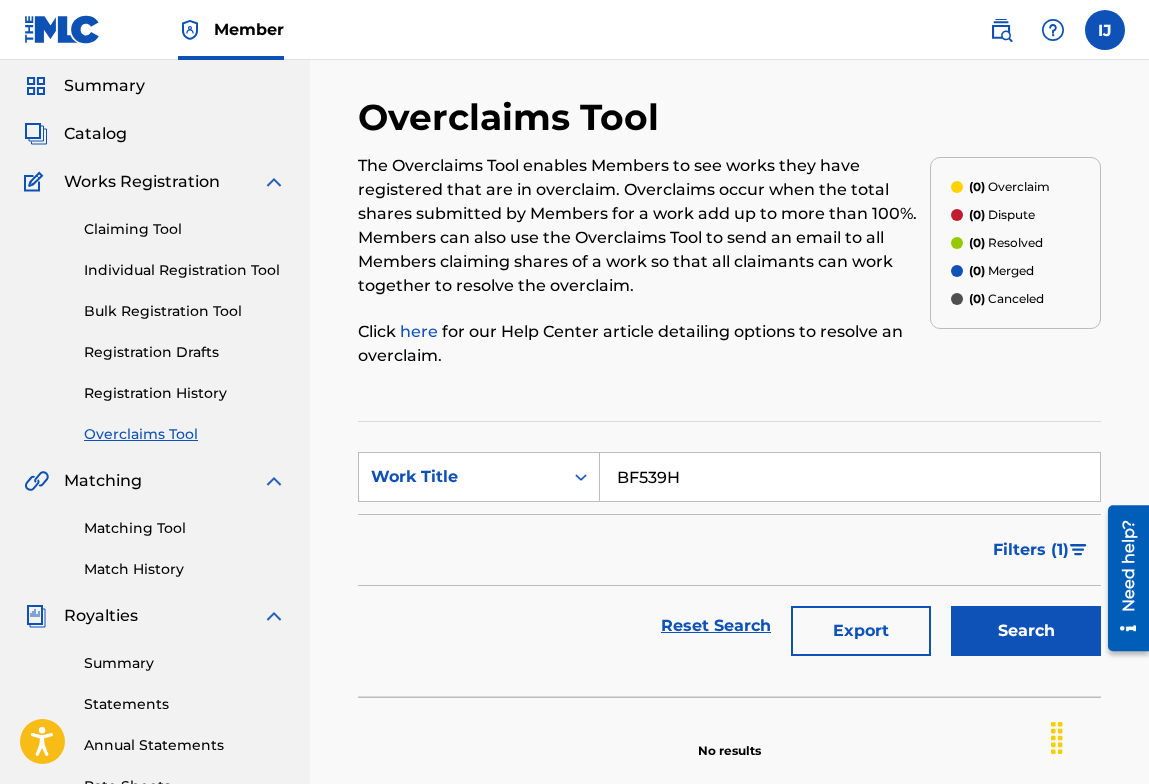 click on "Overclaims Tool" at bounding box center [185, 434] 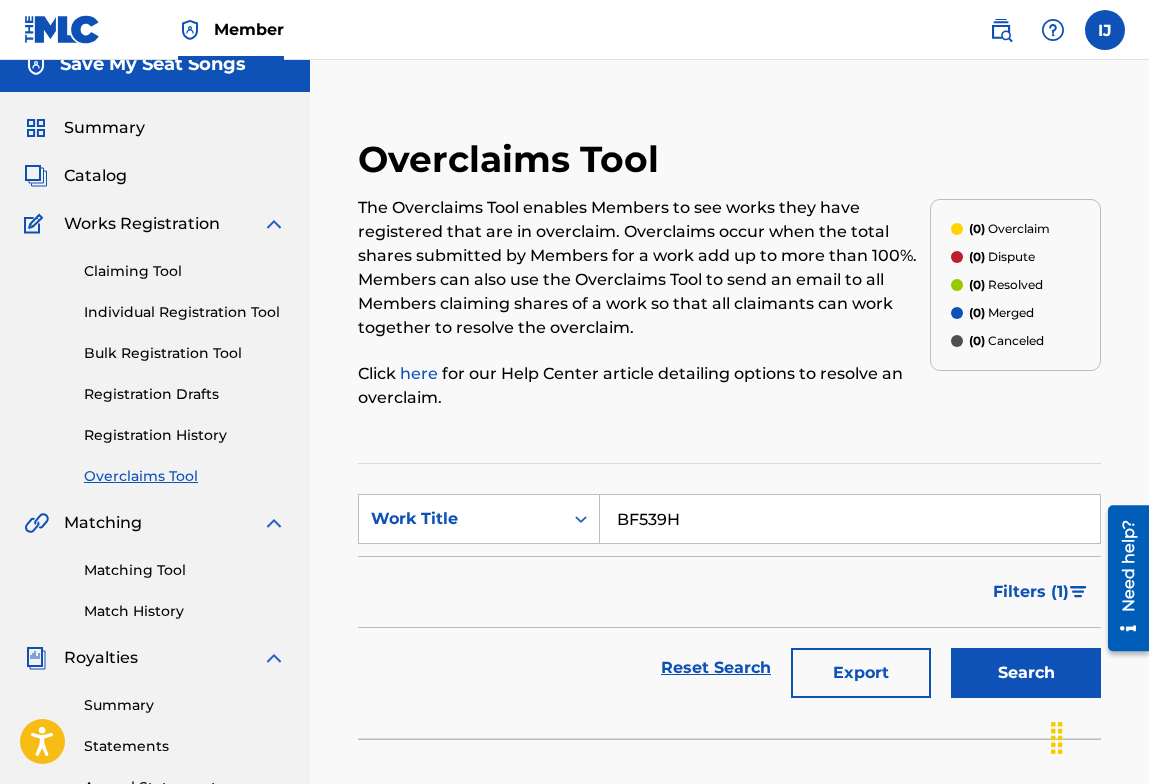 scroll, scrollTop: 0, scrollLeft: 0, axis: both 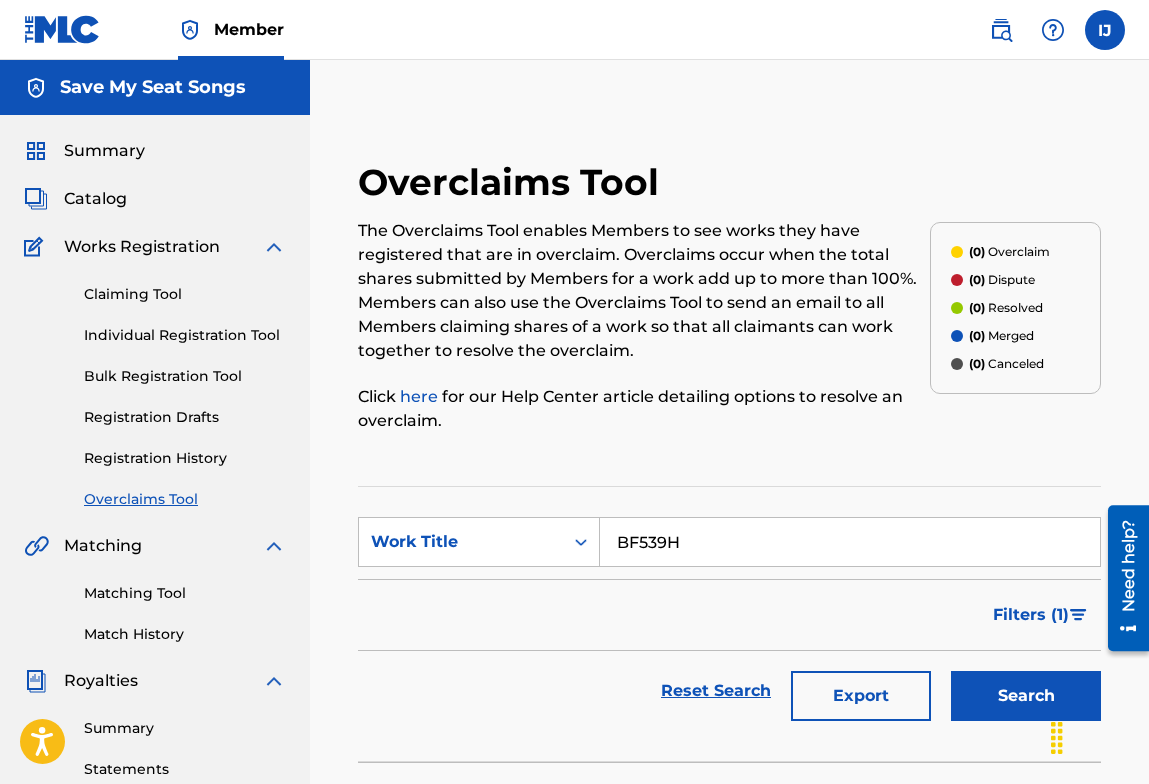 click on "Catalog" at bounding box center (95, 199) 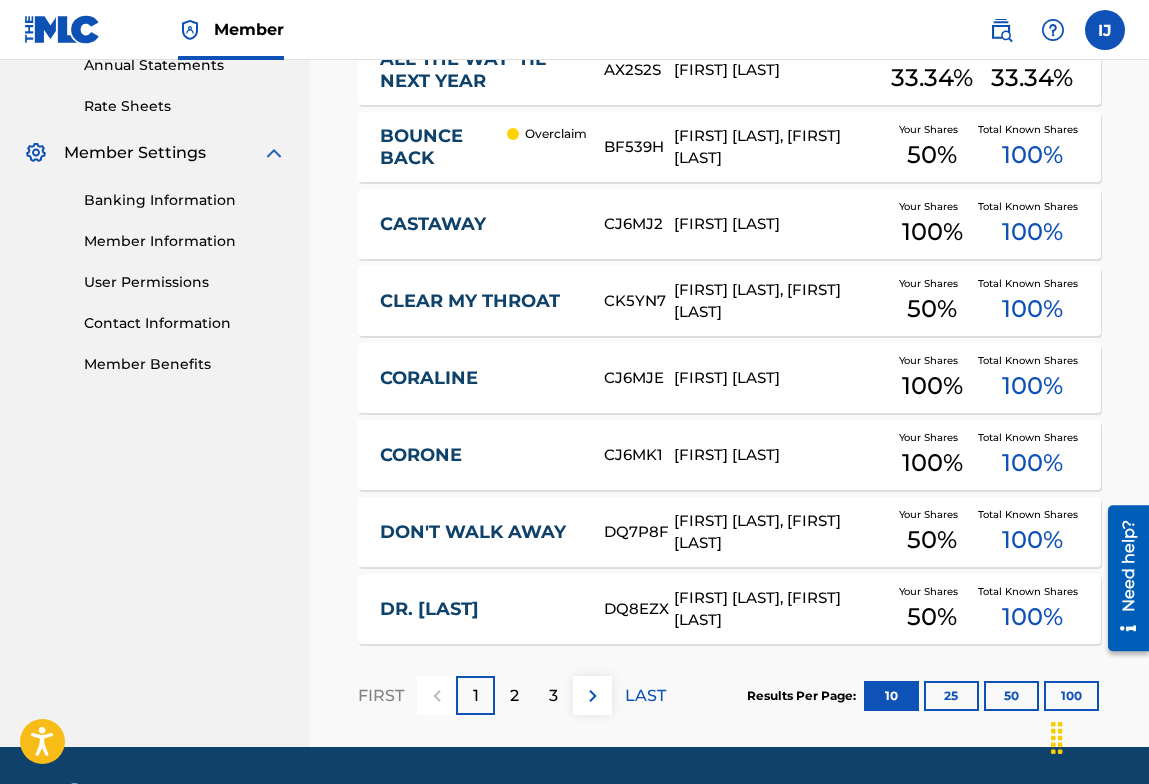 scroll, scrollTop: 734, scrollLeft: 0, axis: vertical 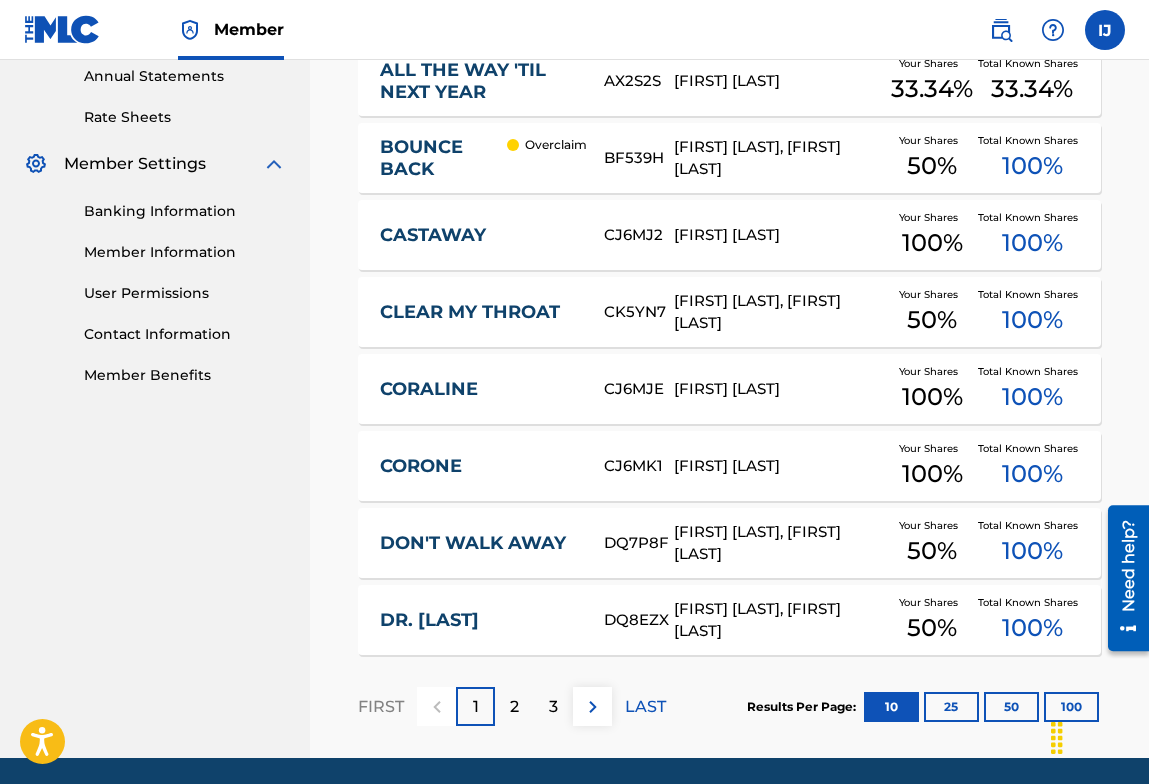 click on "BOUNCE BACK   Overclaim [CODE] [FIRST] [LAST] [CITY], [STATE] [FIRST] [LAST] Your Shares 50 % Total Known Shares 100 %" at bounding box center [729, 158] 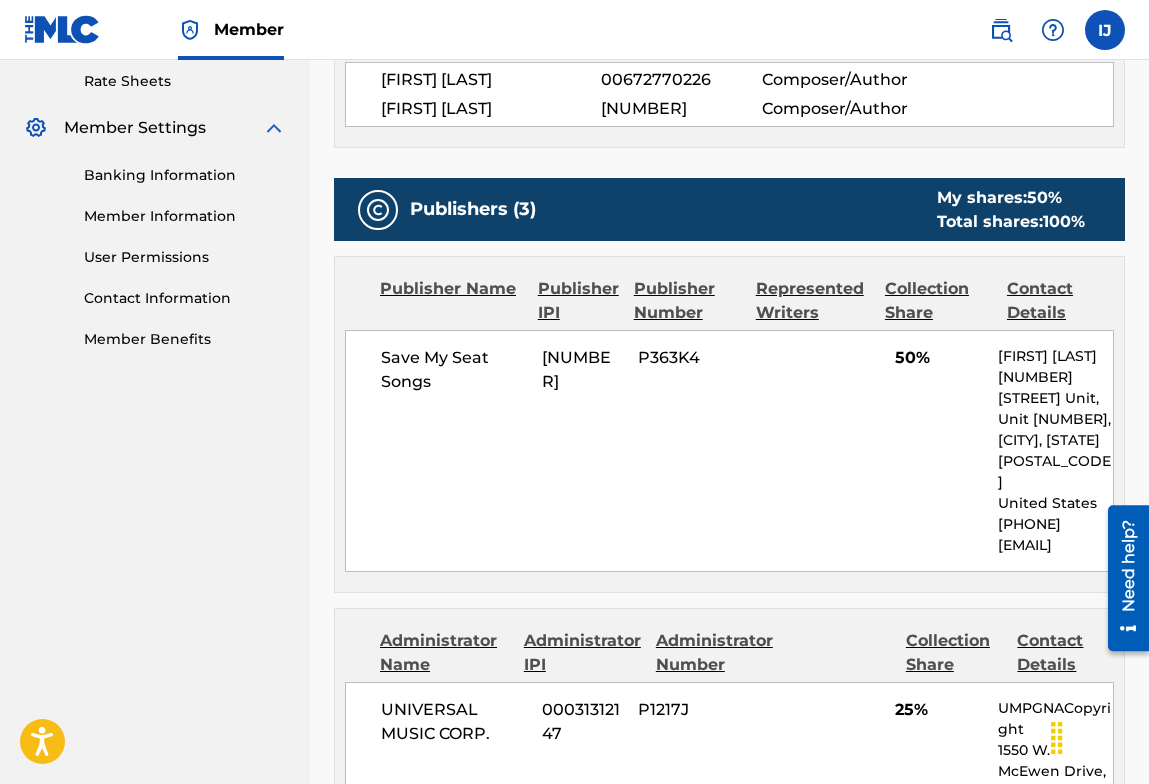 scroll, scrollTop: 0, scrollLeft: 0, axis: both 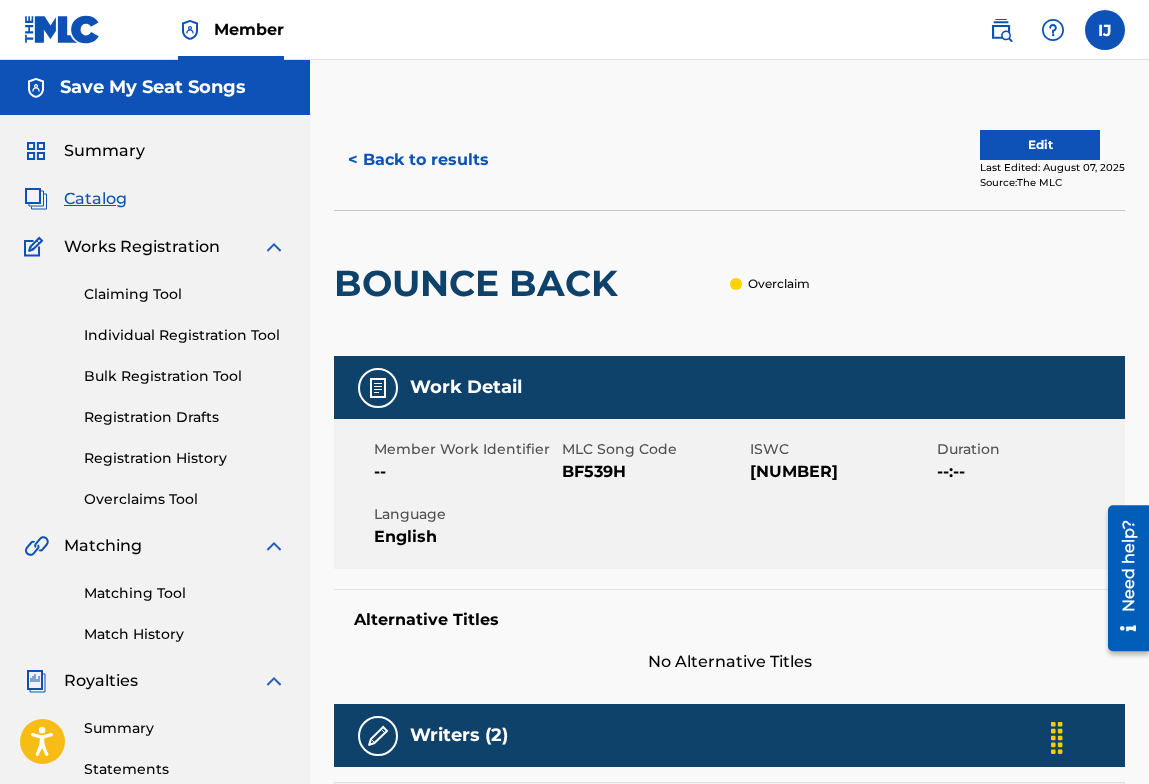 click at bounding box center [62, 29] 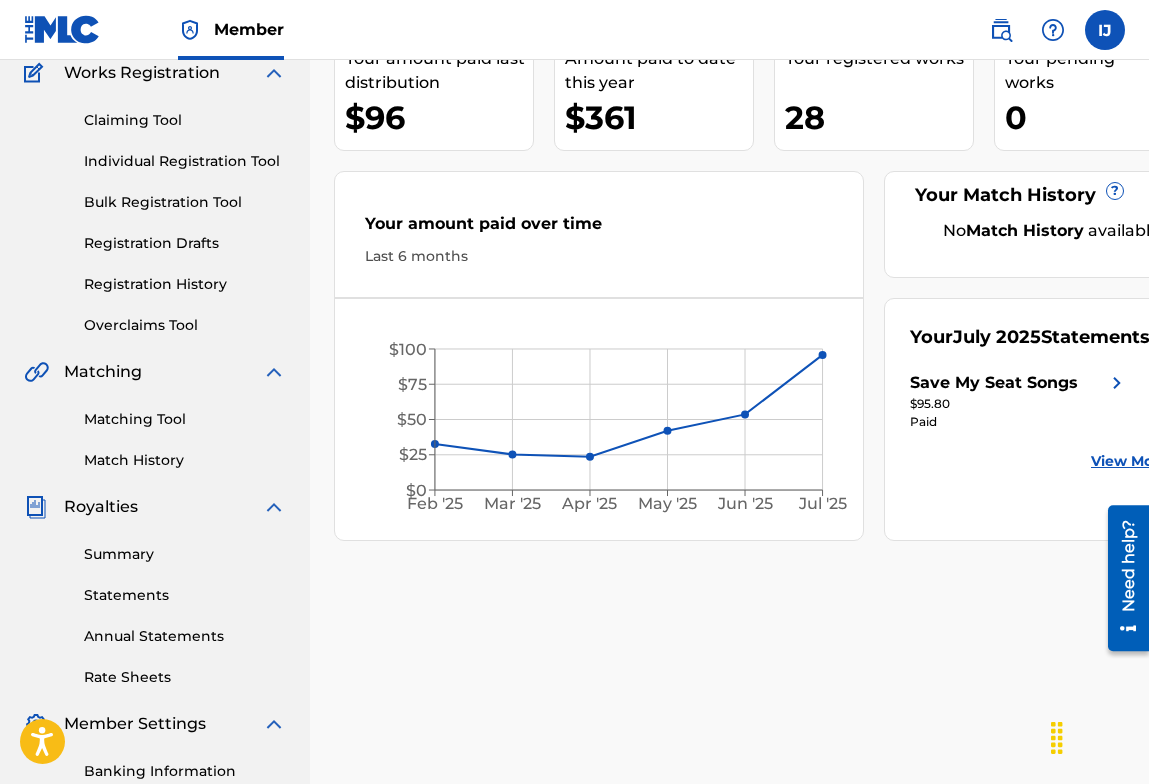 scroll, scrollTop: 0, scrollLeft: 0, axis: both 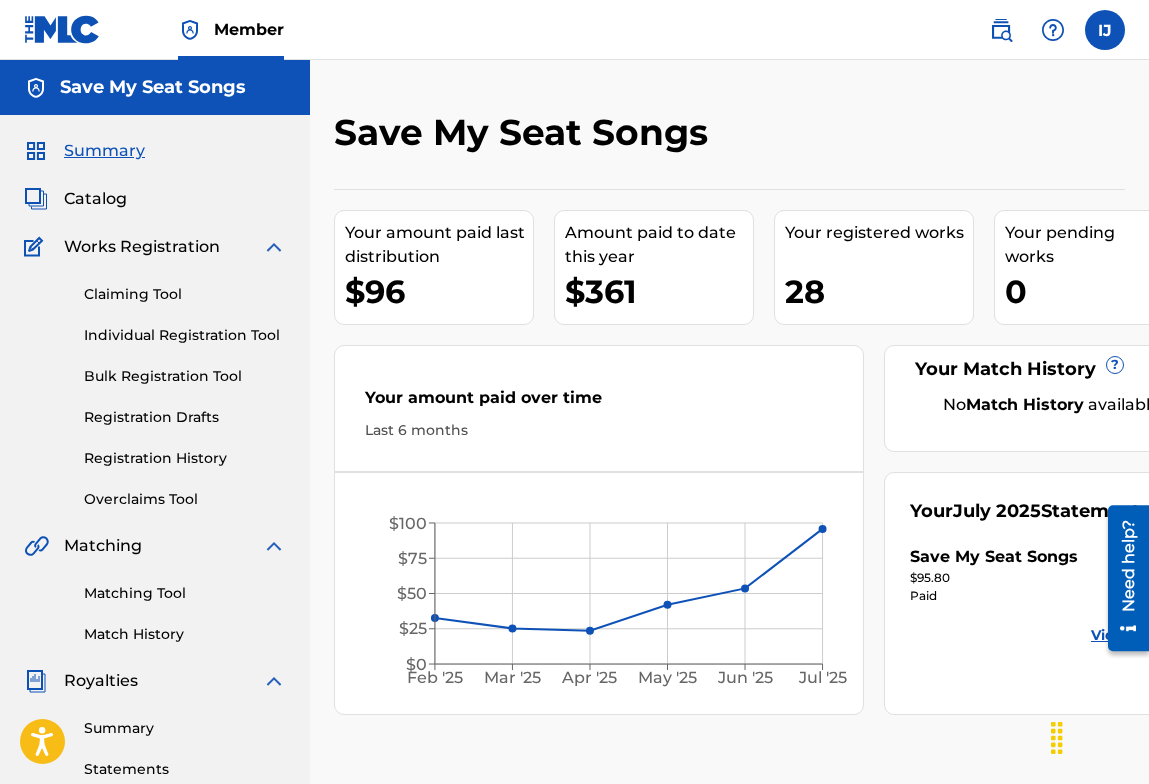 click at bounding box center (1105, 30) 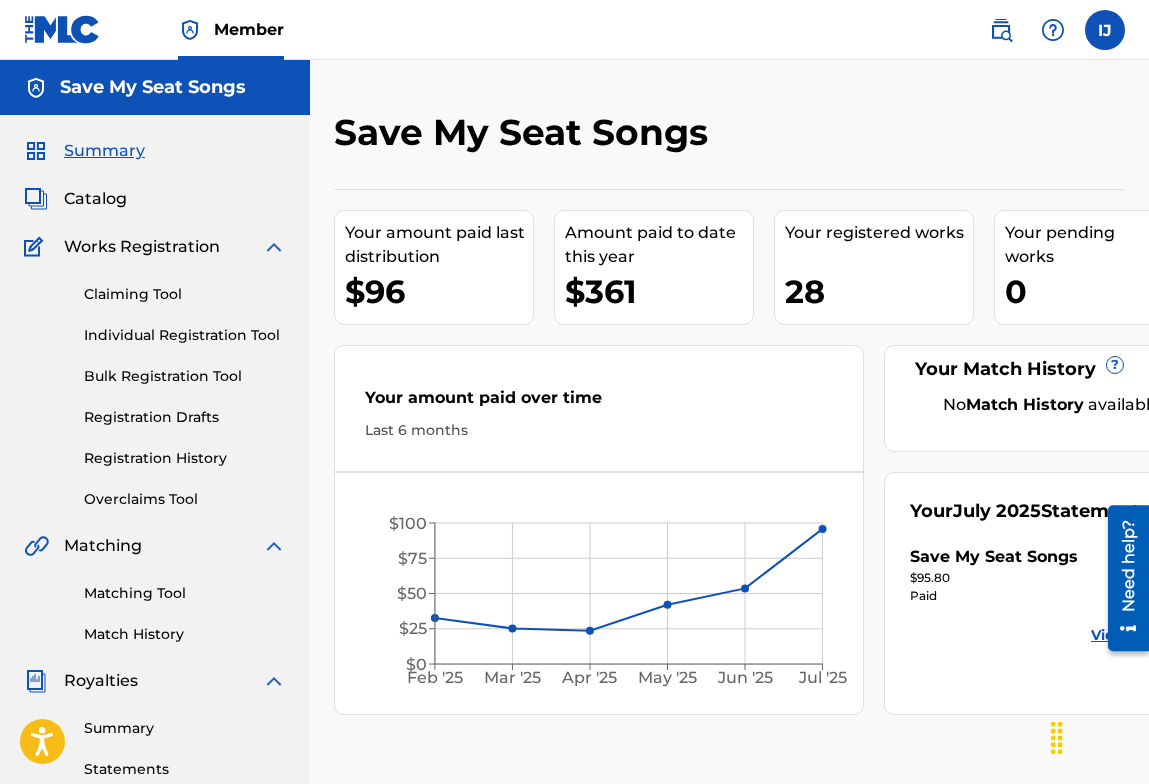 click at bounding box center (1053, 30) 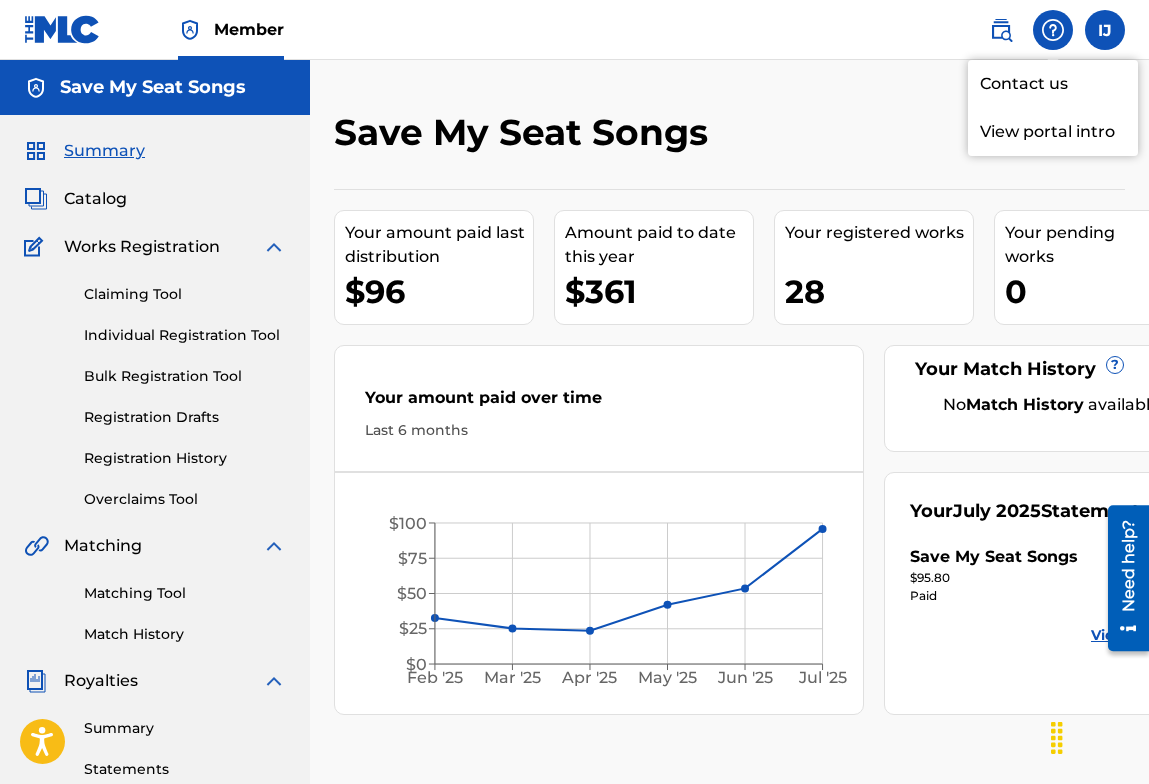 click on "Contact us" at bounding box center [1053, 84] 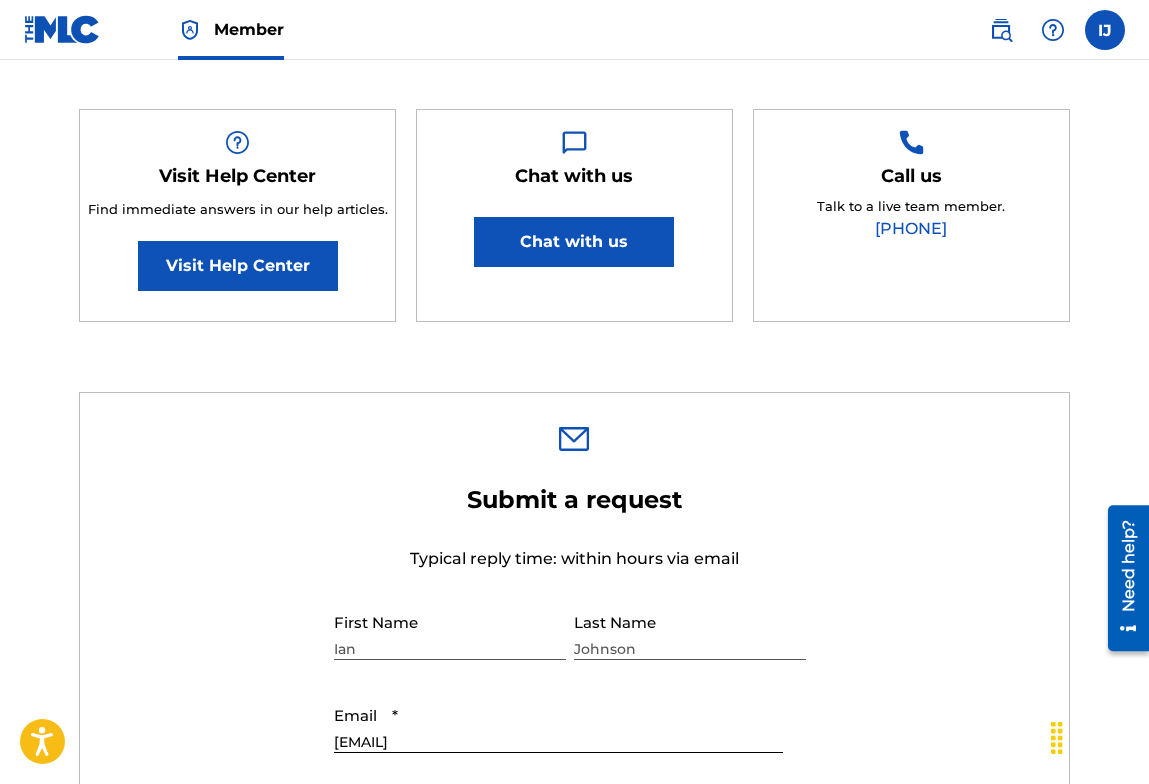 scroll, scrollTop: 0, scrollLeft: 0, axis: both 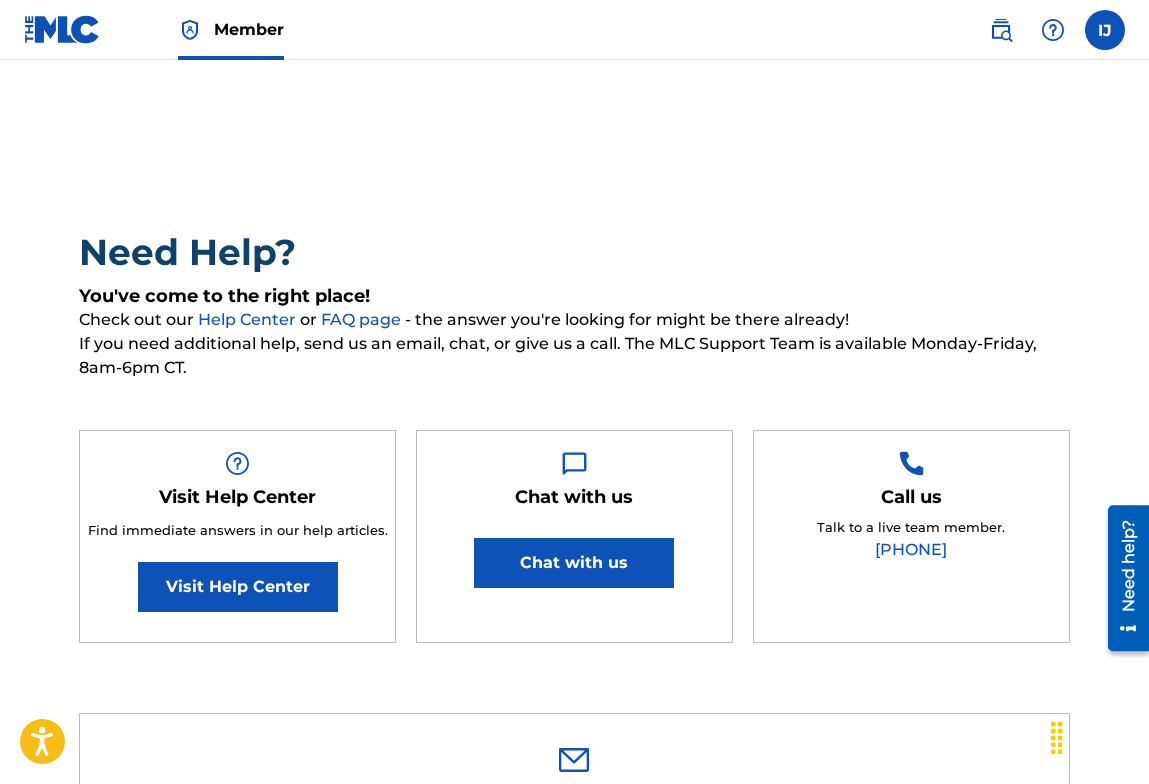 click at bounding box center (1105, 30) 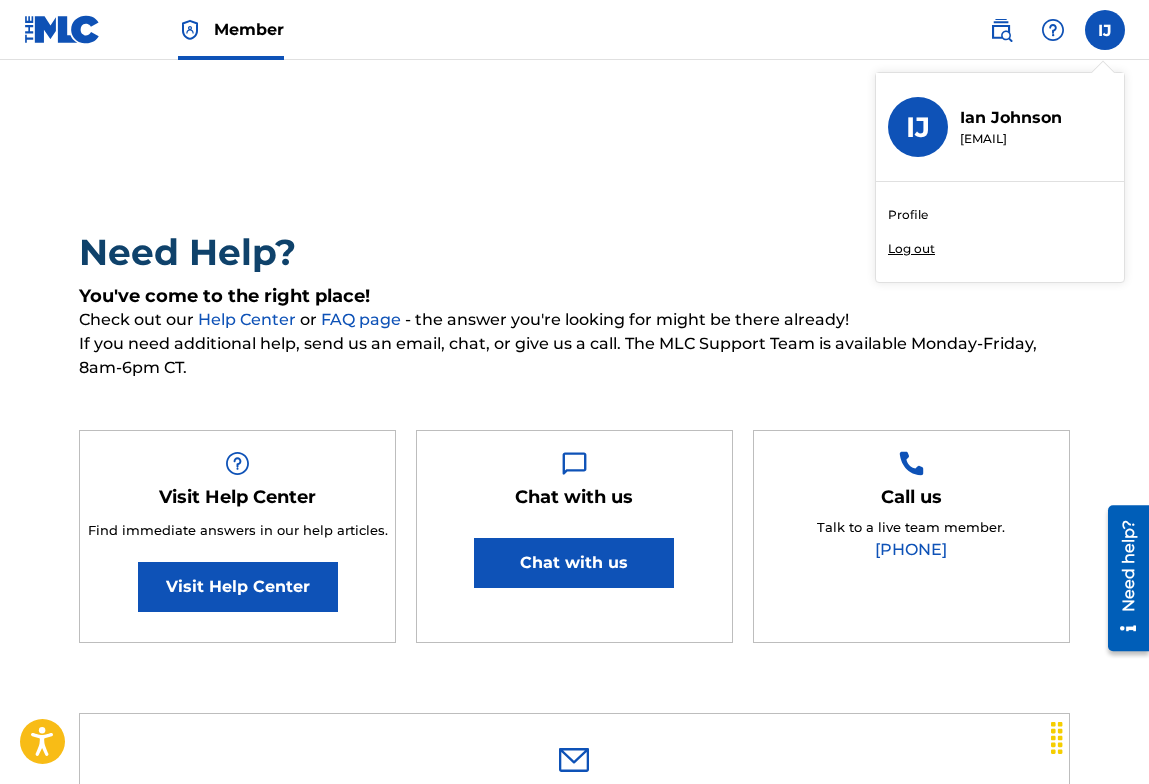 click on "Profile" at bounding box center [908, 215] 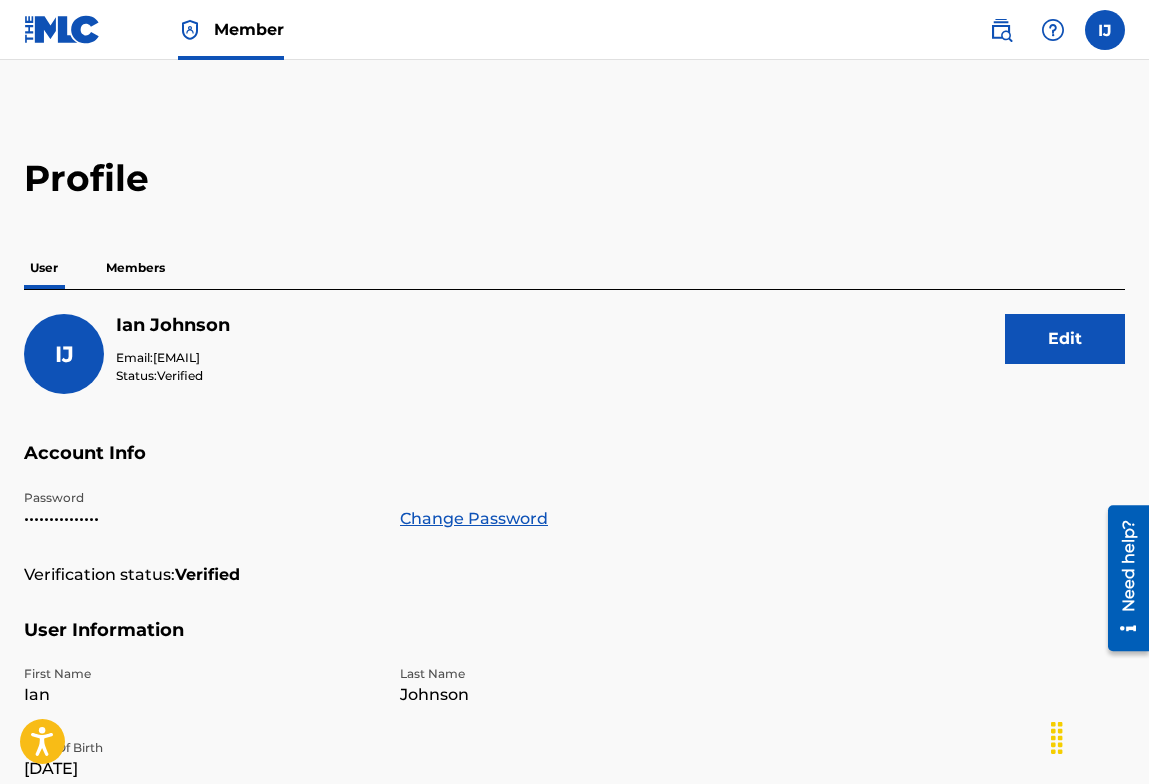click at bounding box center [62, 29] 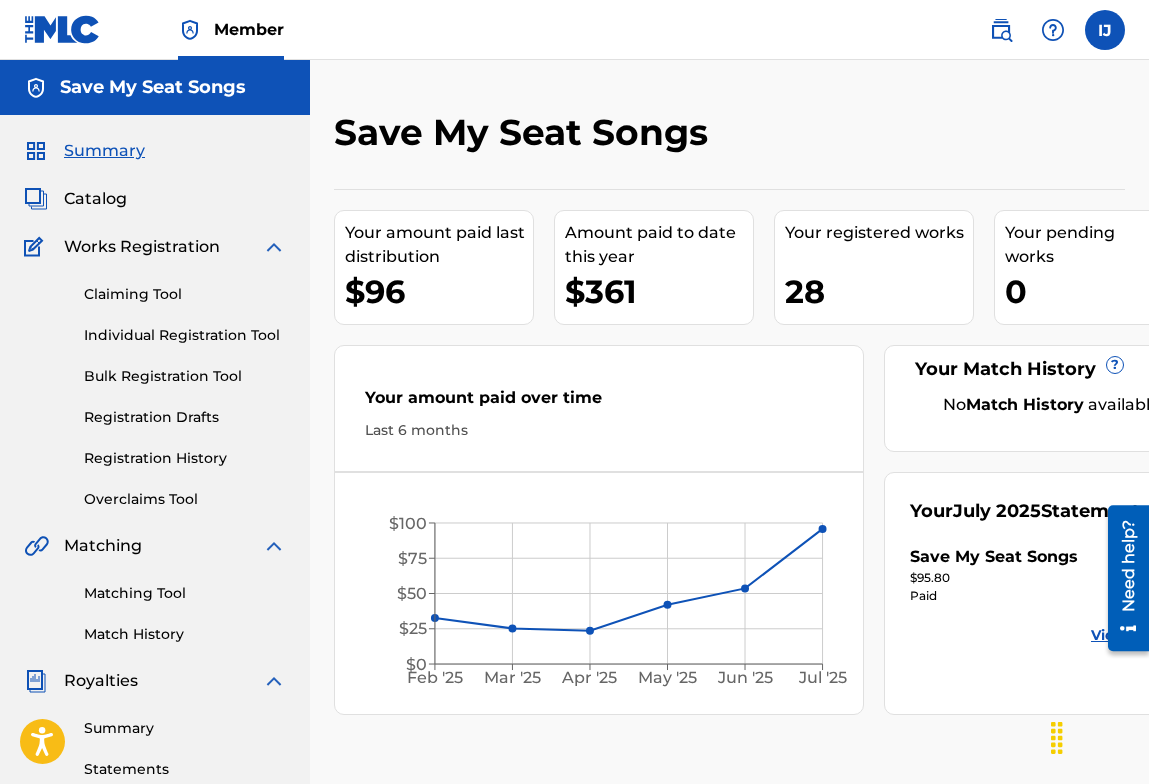 click on "Catalog" at bounding box center (95, 199) 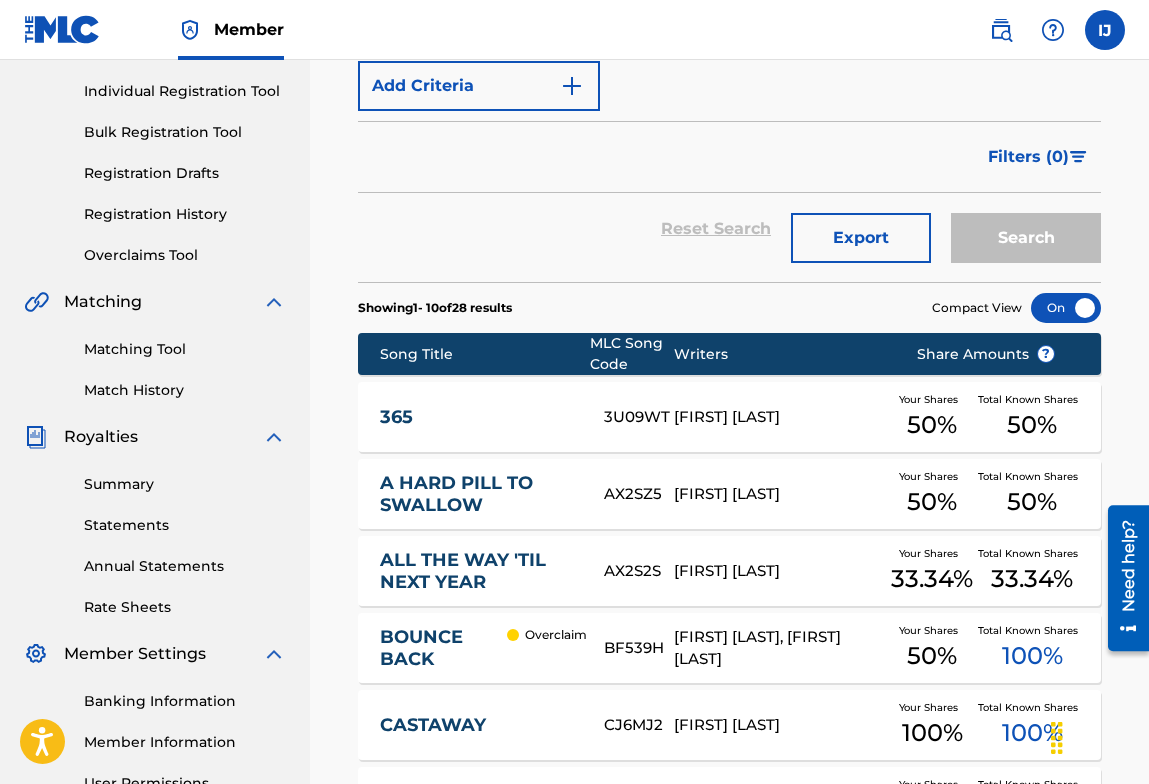 scroll, scrollTop: 804, scrollLeft: 0, axis: vertical 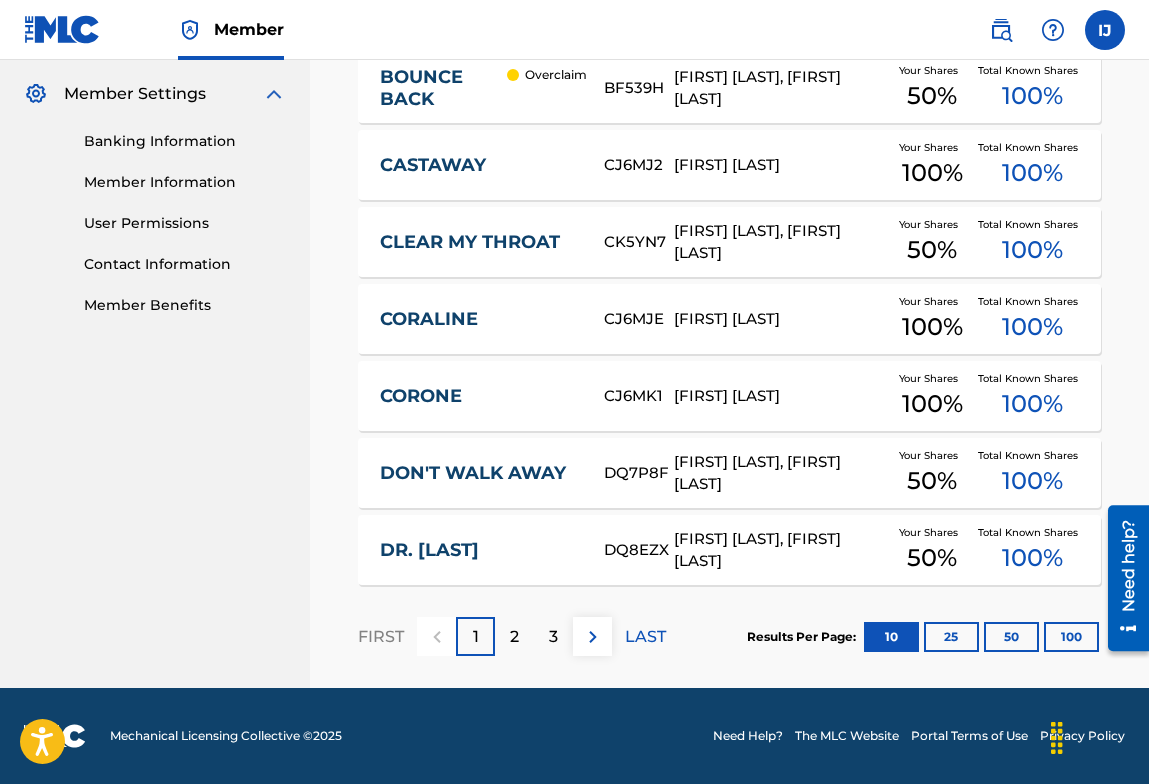 click on "DON'T WALK AWAY [CODE] [FIRST] [LAST], [FIRST] [LAST] Your Shares 50 % Total Known Shares 100 %" at bounding box center (729, 473) 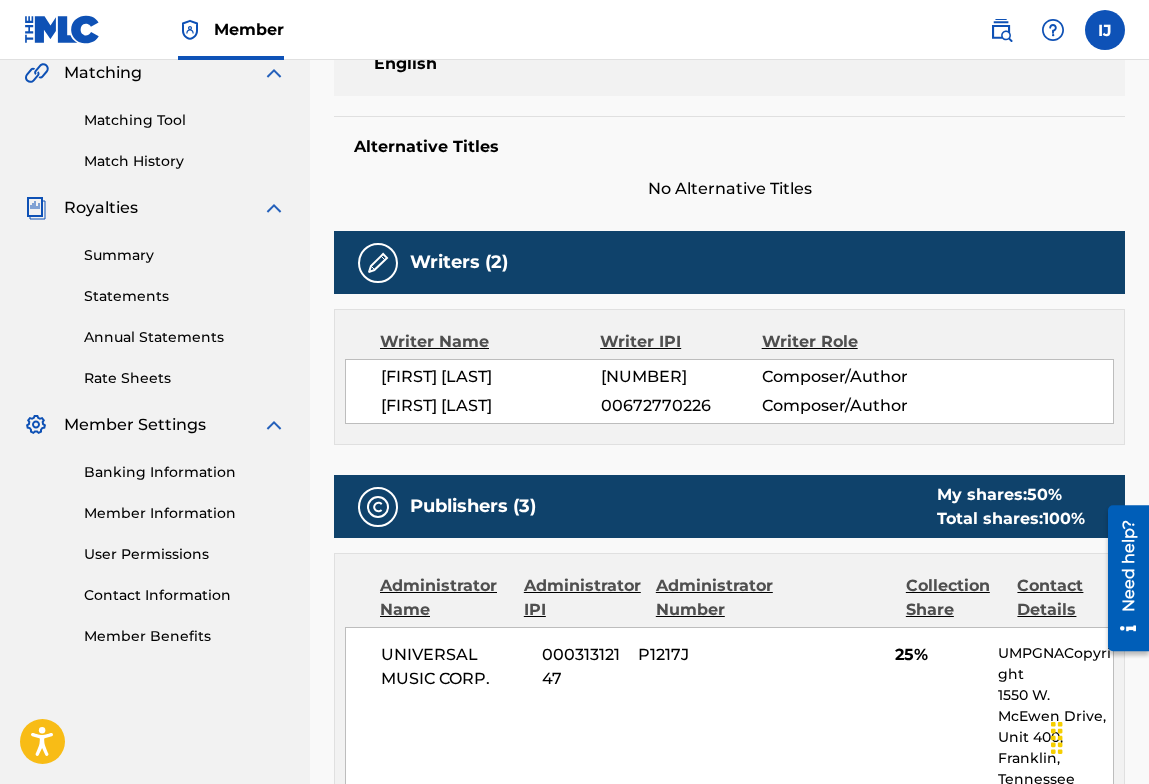 scroll, scrollTop: 474, scrollLeft: 0, axis: vertical 